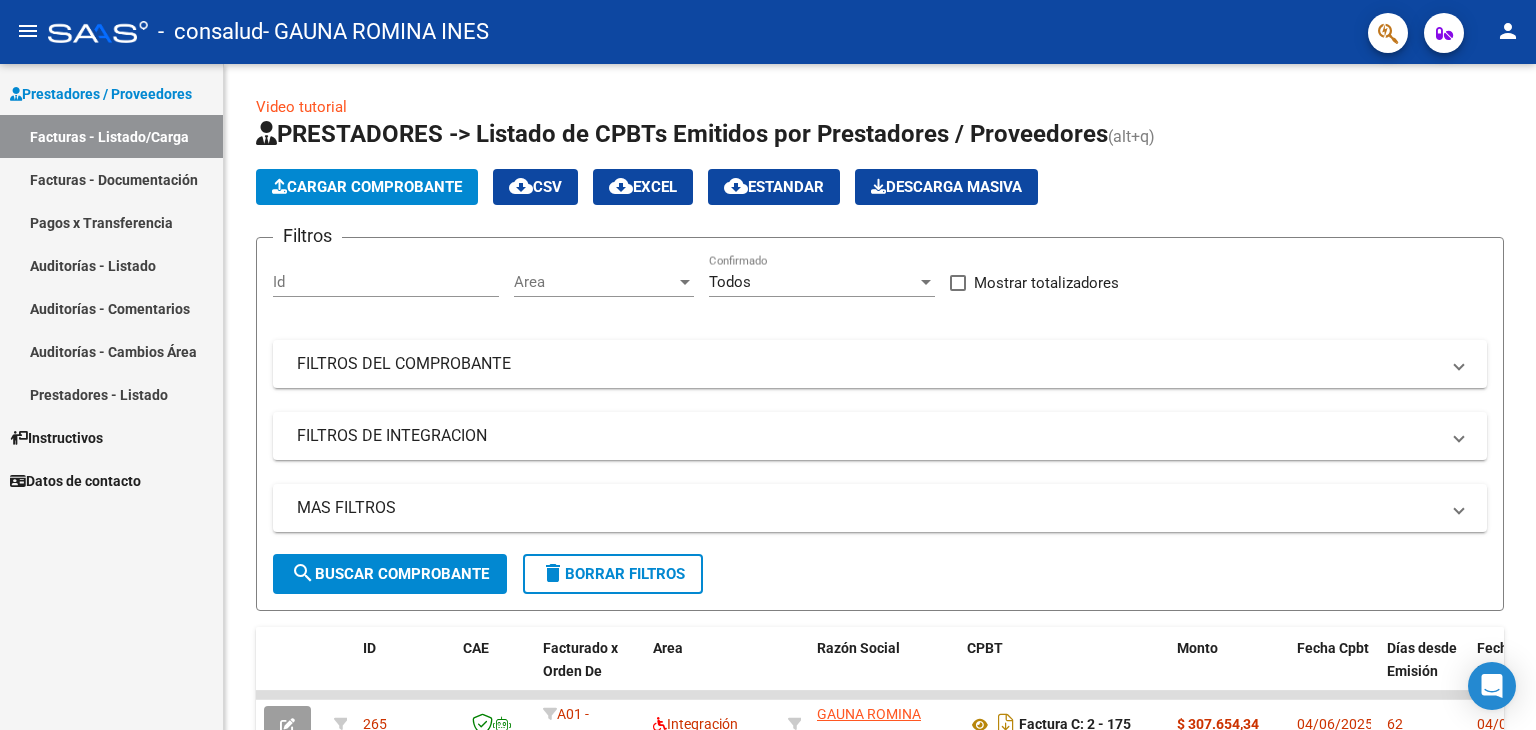 scroll, scrollTop: 0, scrollLeft: 0, axis: both 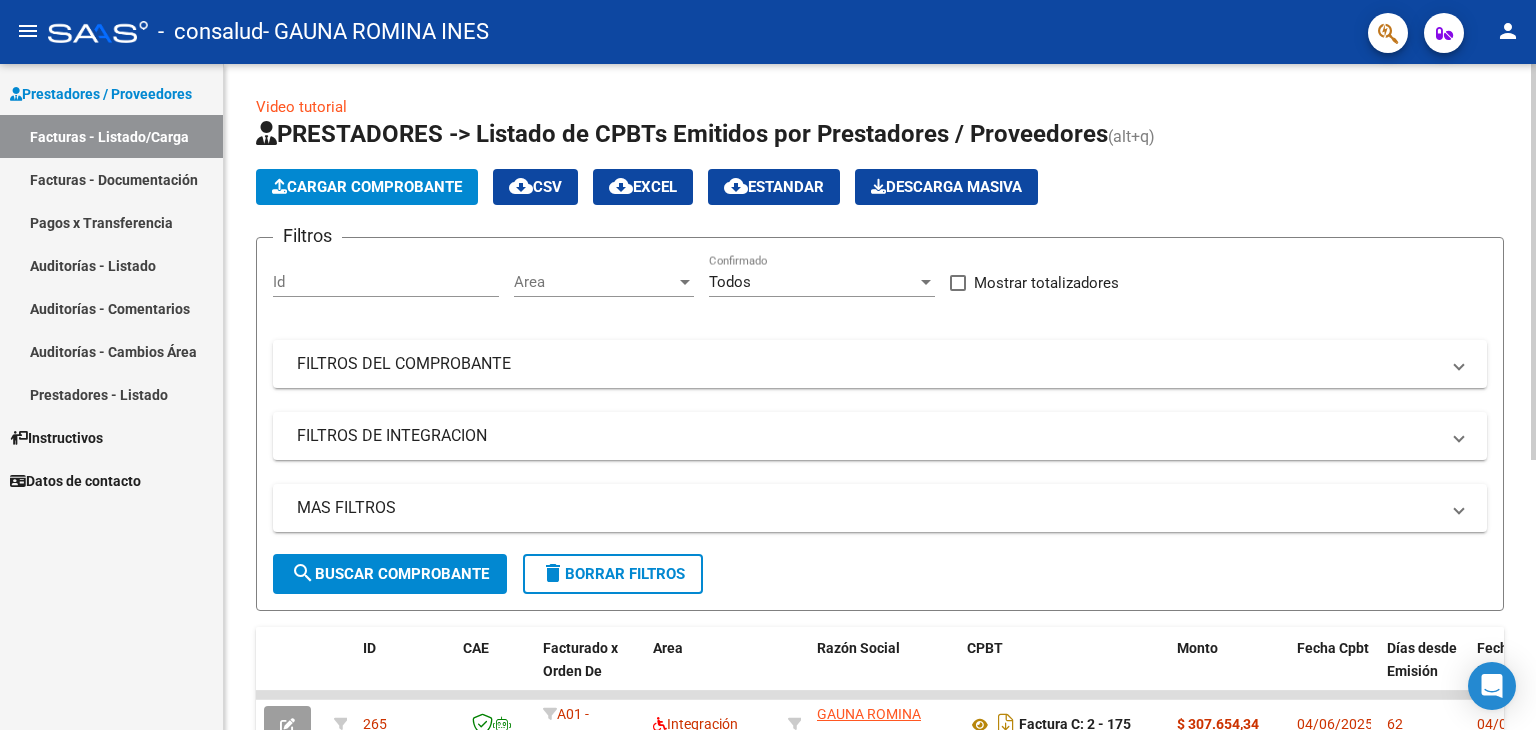 click 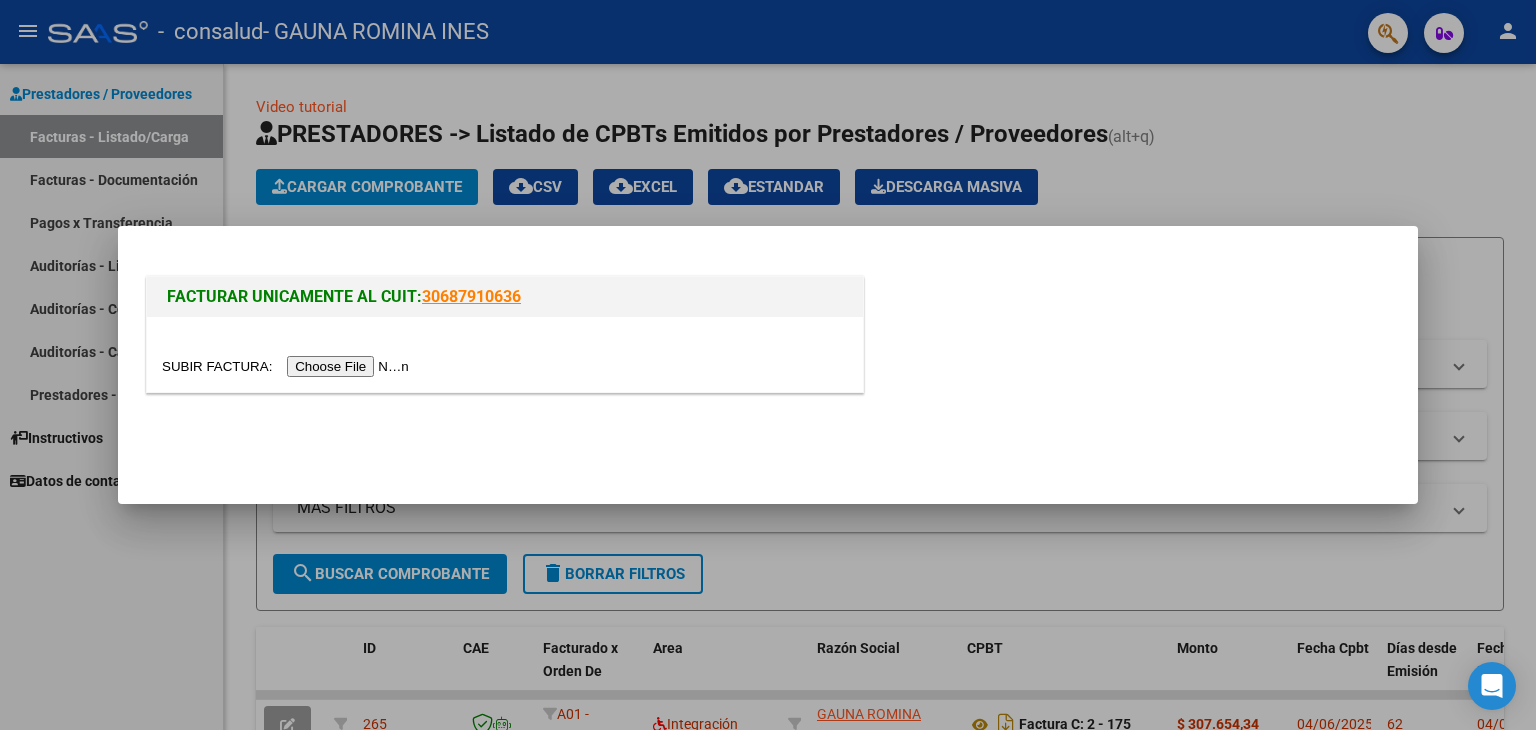 click at bounding box center [288, 366] 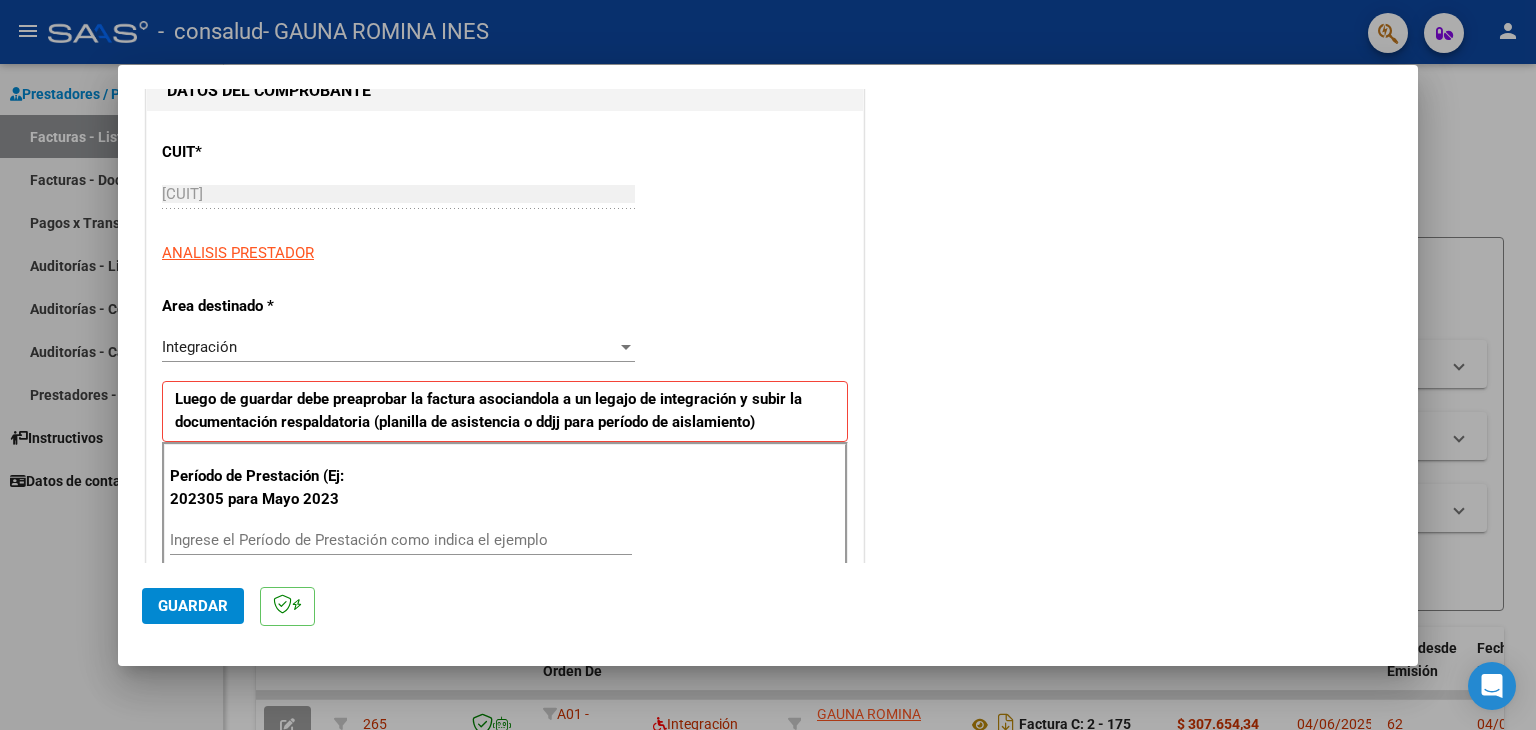 scroll, scrollTop: 235, scrollLeft: 0, axis: vertical 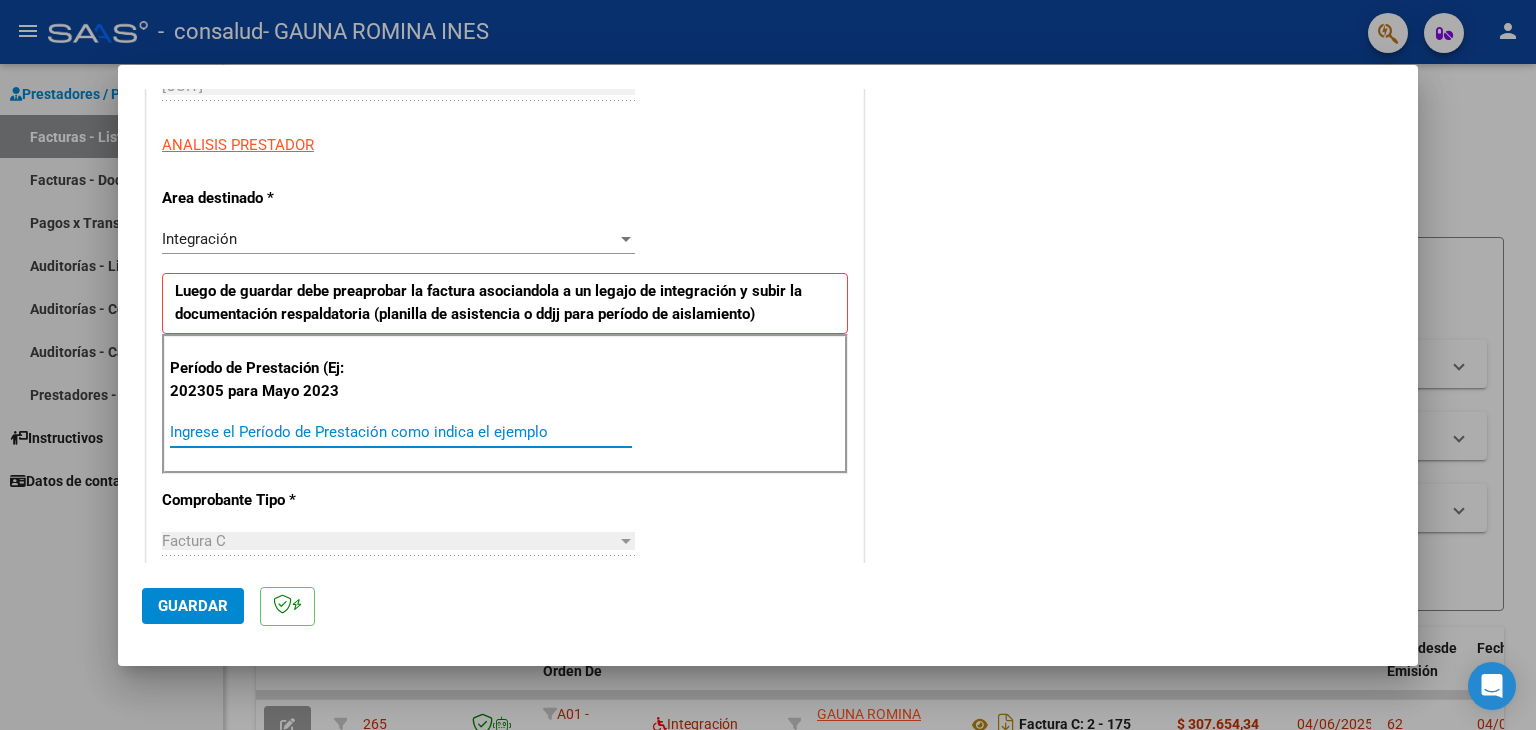 drag, startPoint x: 516, startPoint y: 436, endPoint x: 340, endPoint y: 438, distance: 176.01137 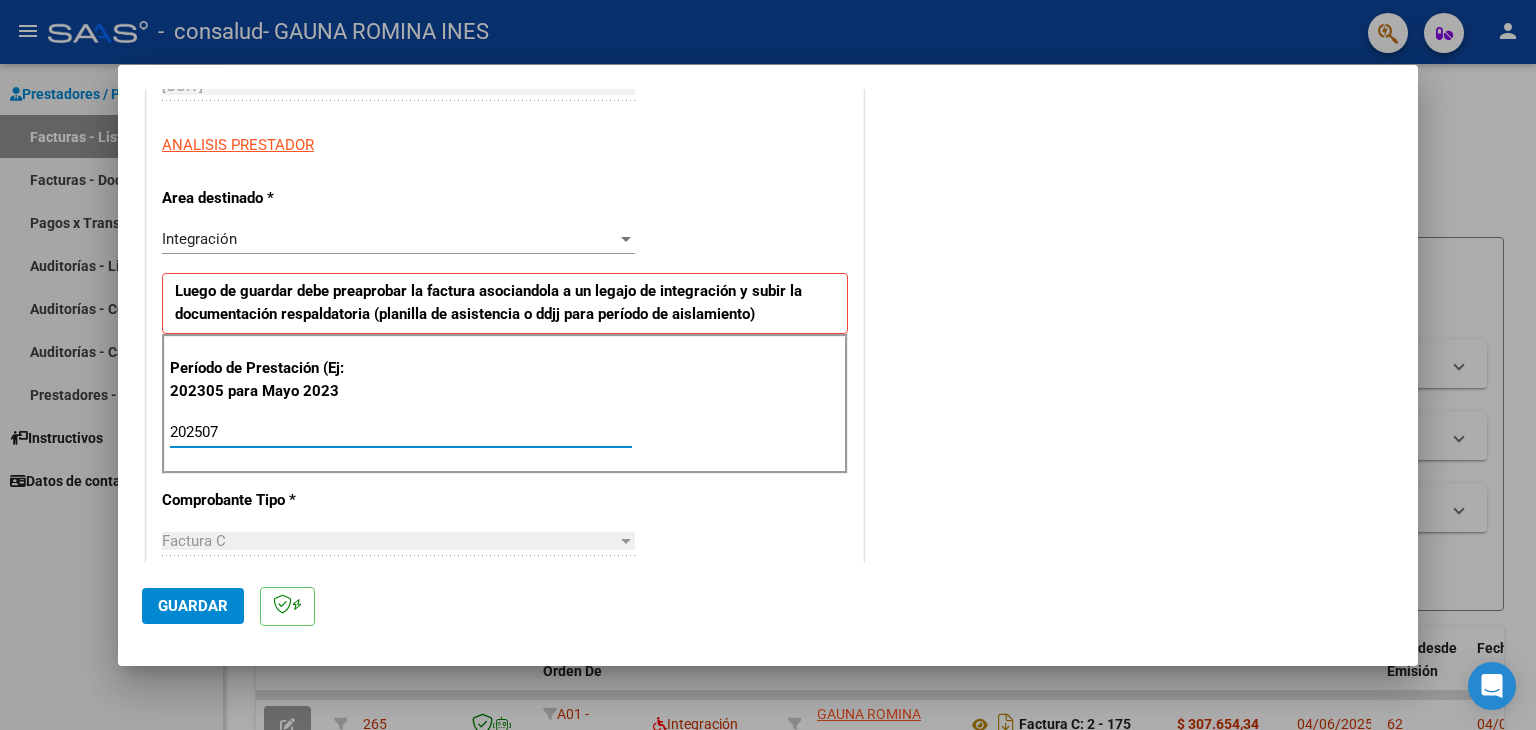 type on "202507" 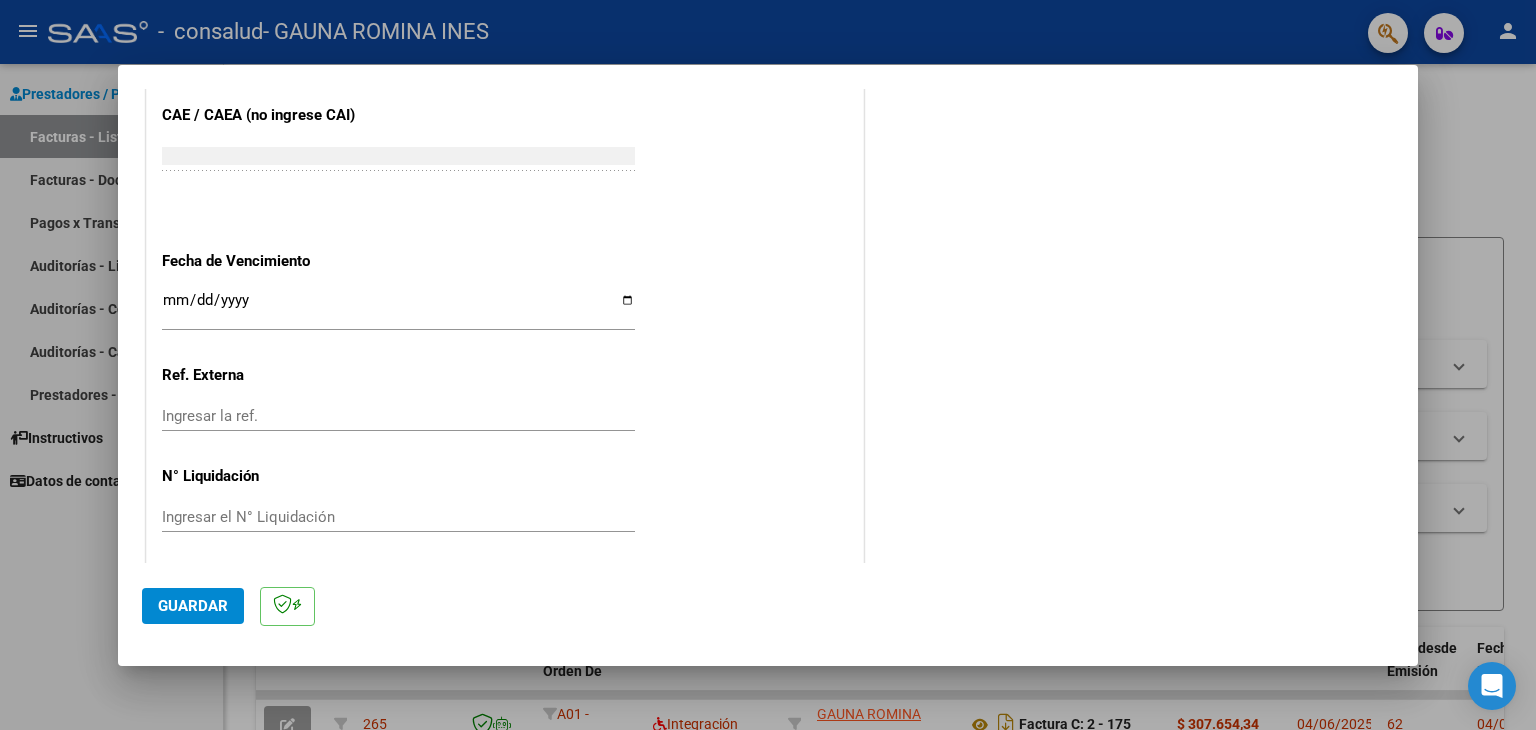scroll, scrollTop: 1245, scrollLeft: 0, axis: vertical 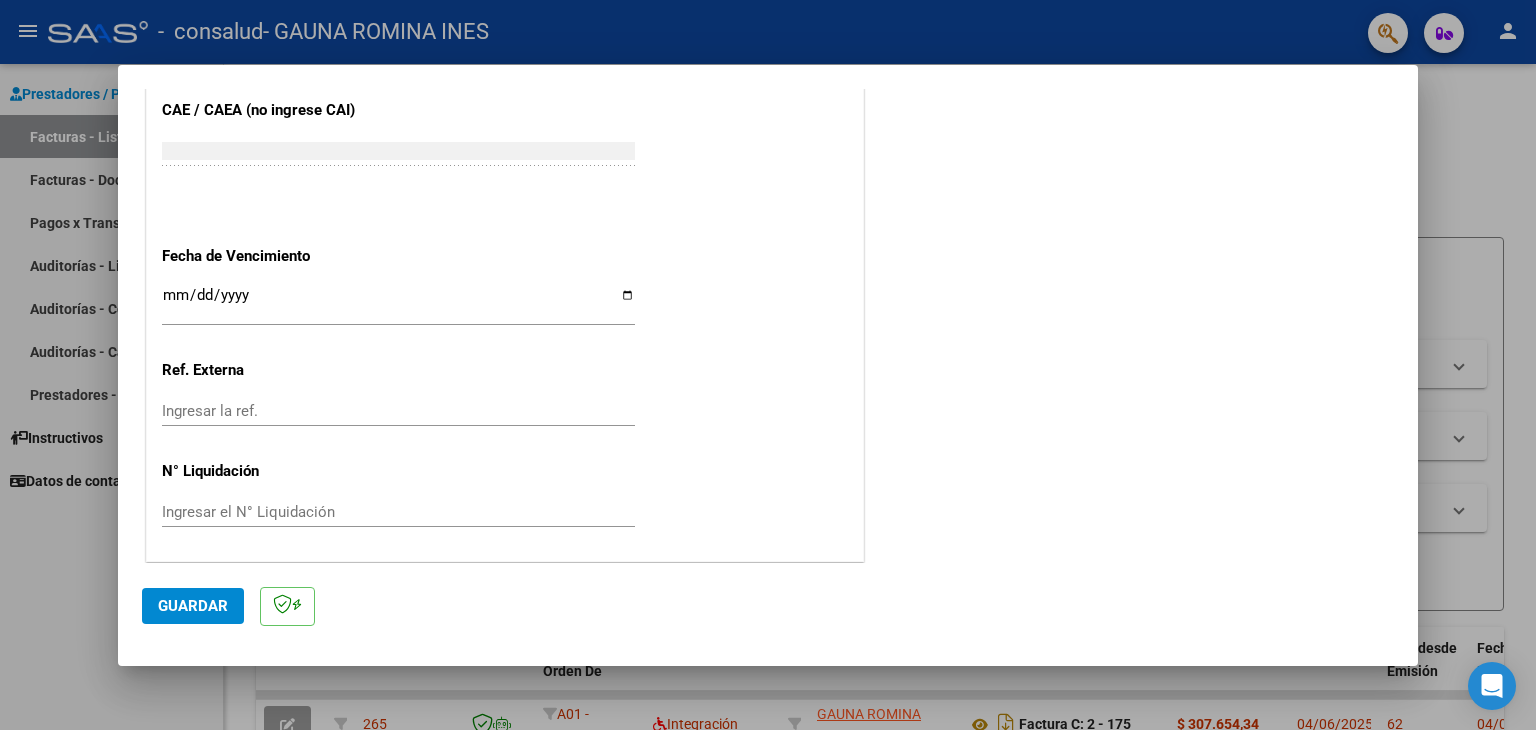 click on "Guardar" 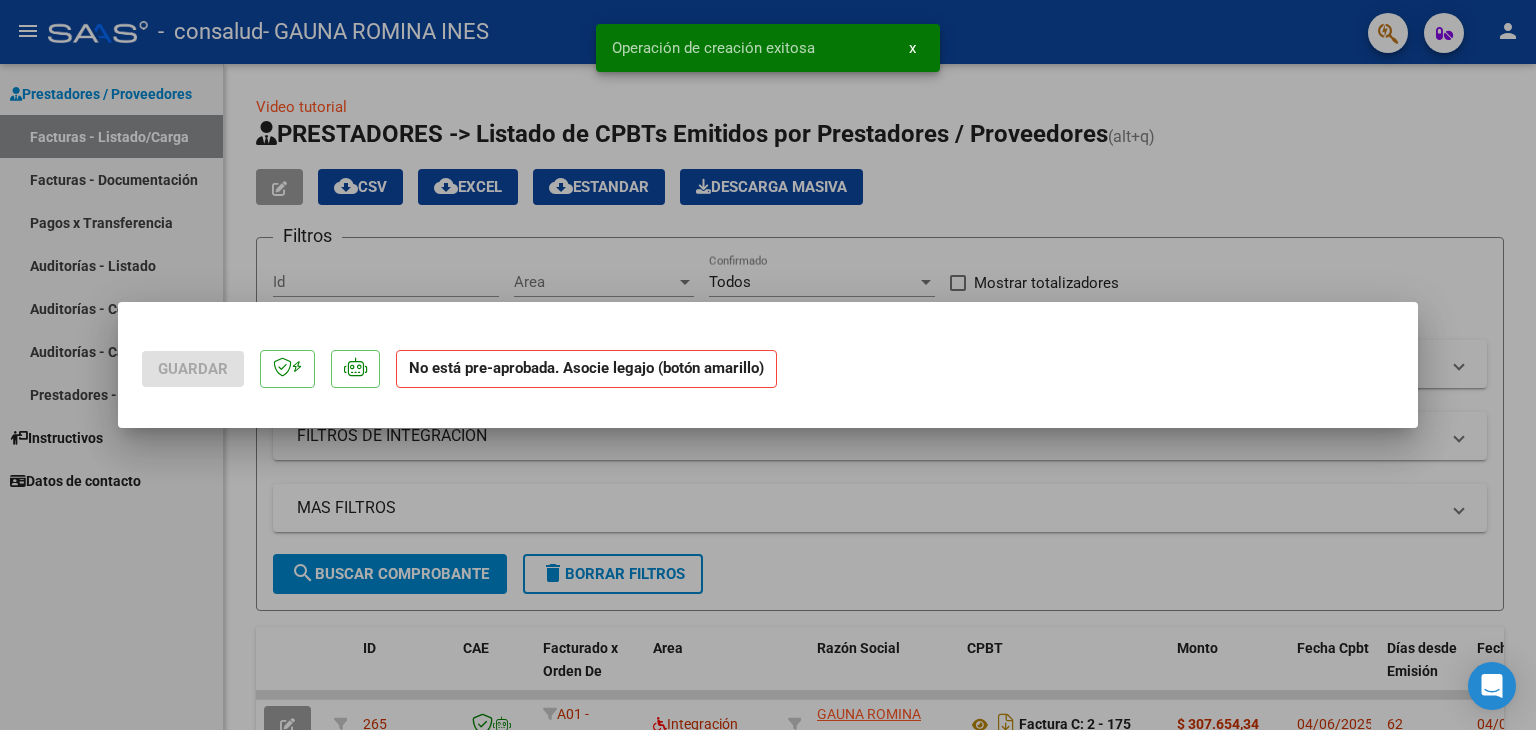 scroll, scrollTop: 0, scrollLeft: 0, axis: both 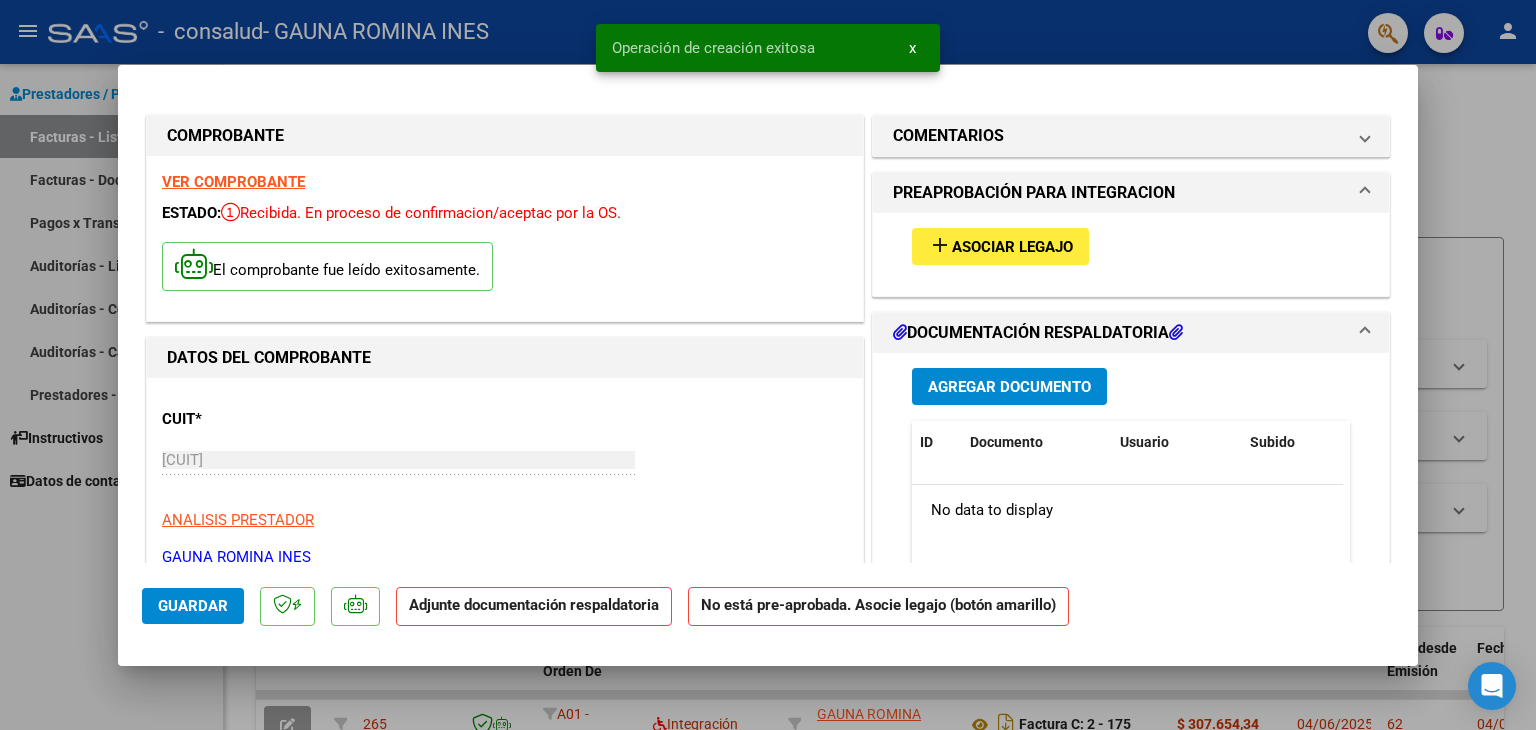 click on "Asociar Legajo" at bounding box center (1012, 247) 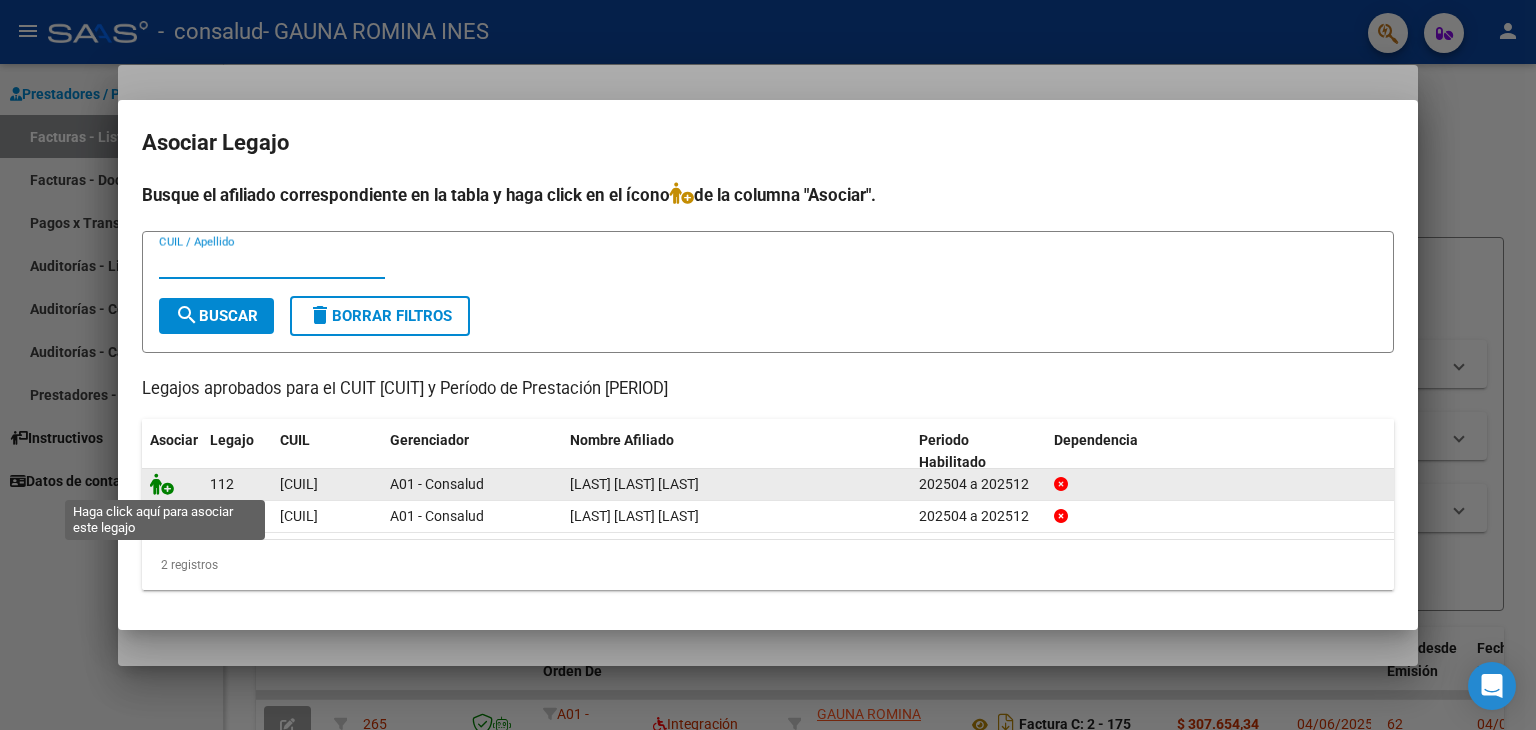 click 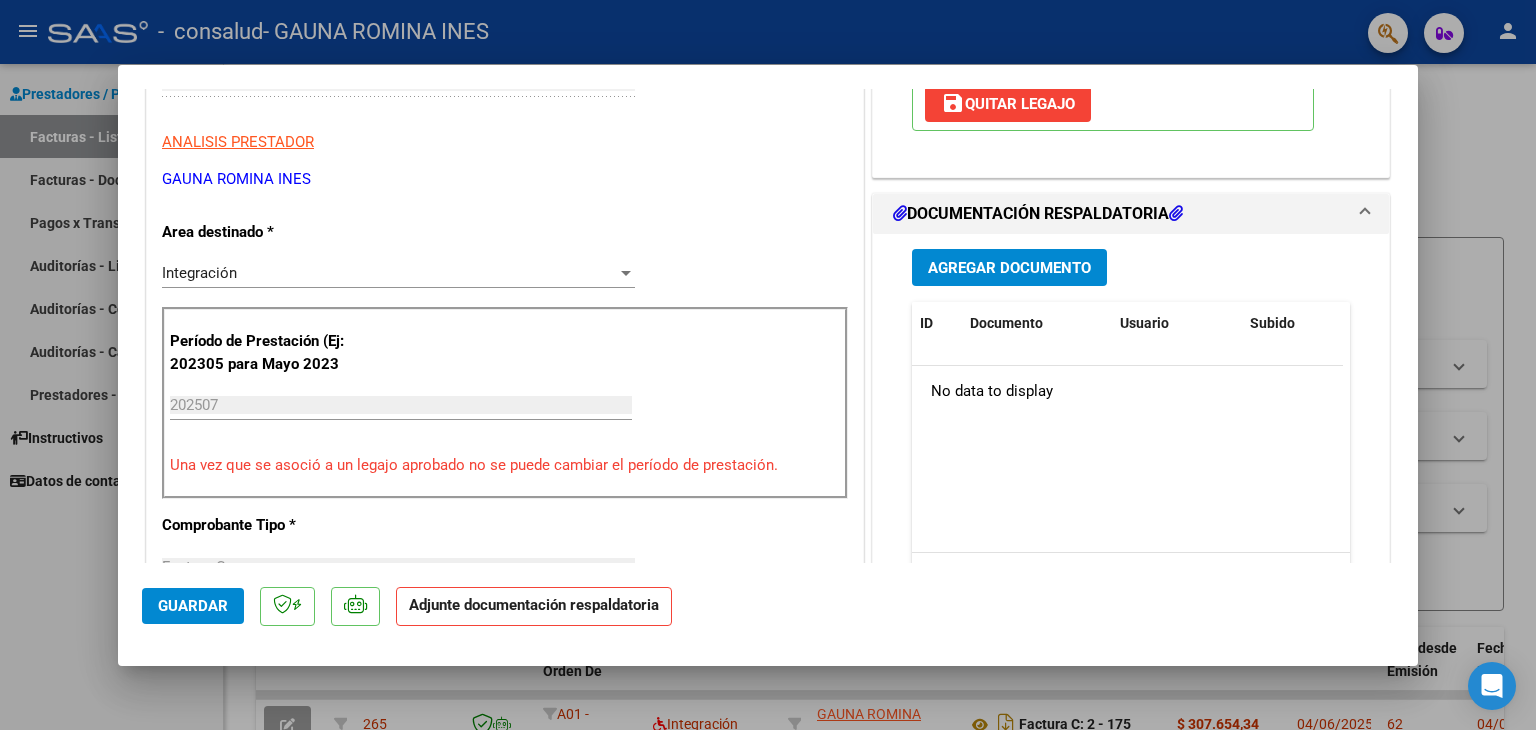scroll, scrollTop: 372, scrollLeft: 0, axis: vertical 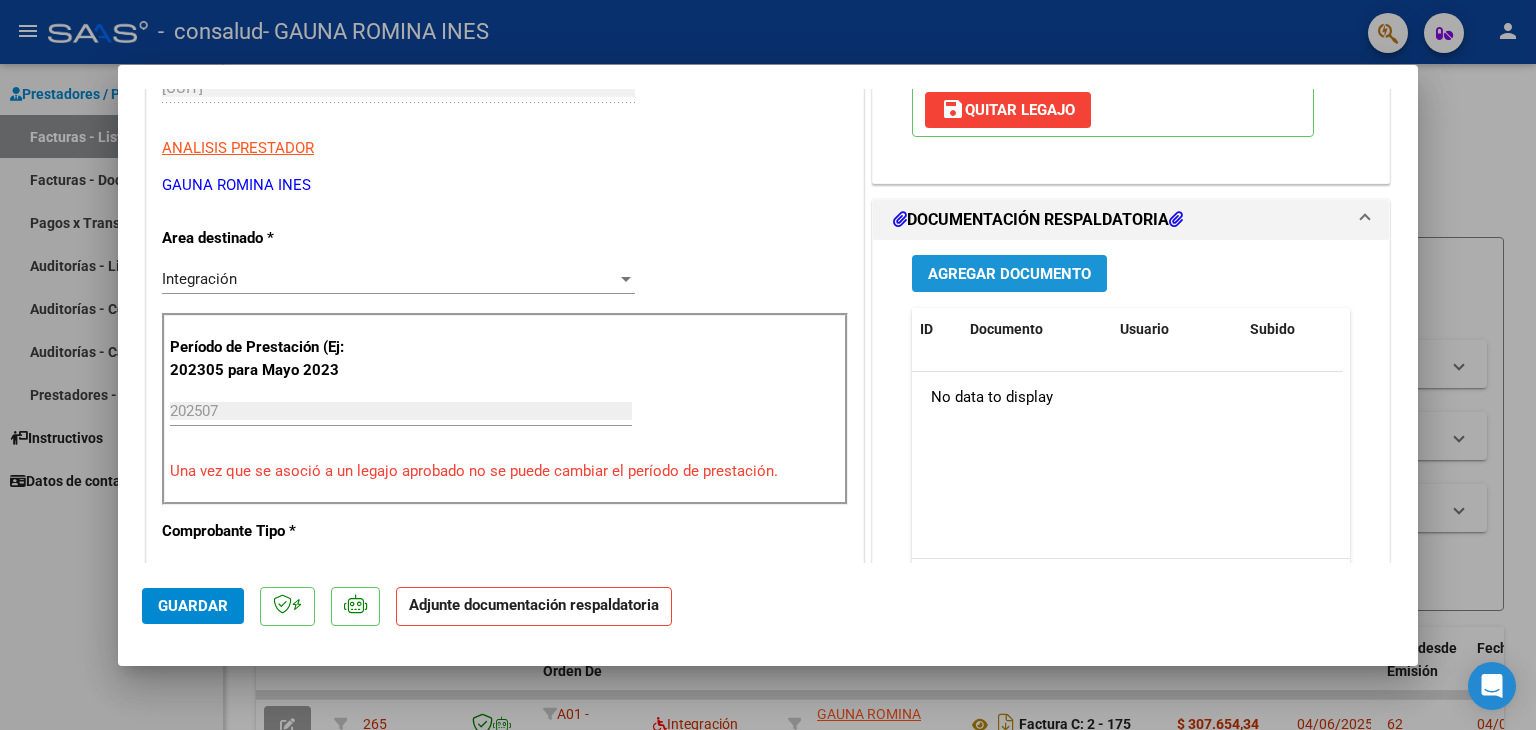 click on "Agregar Documento" at bounding box center [1009, 274] 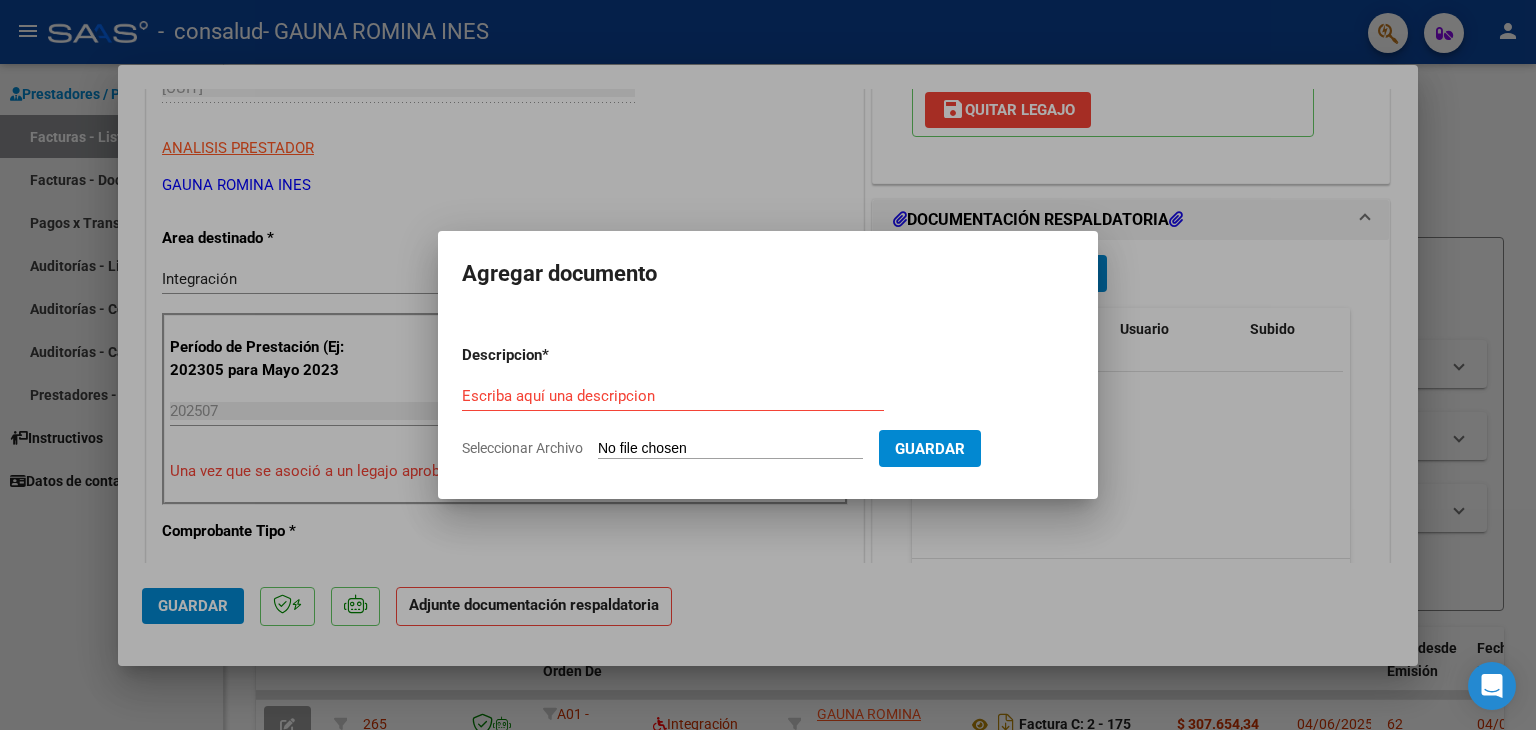 click on "Seleccionar Archivo" at bounding box center [730, 449] 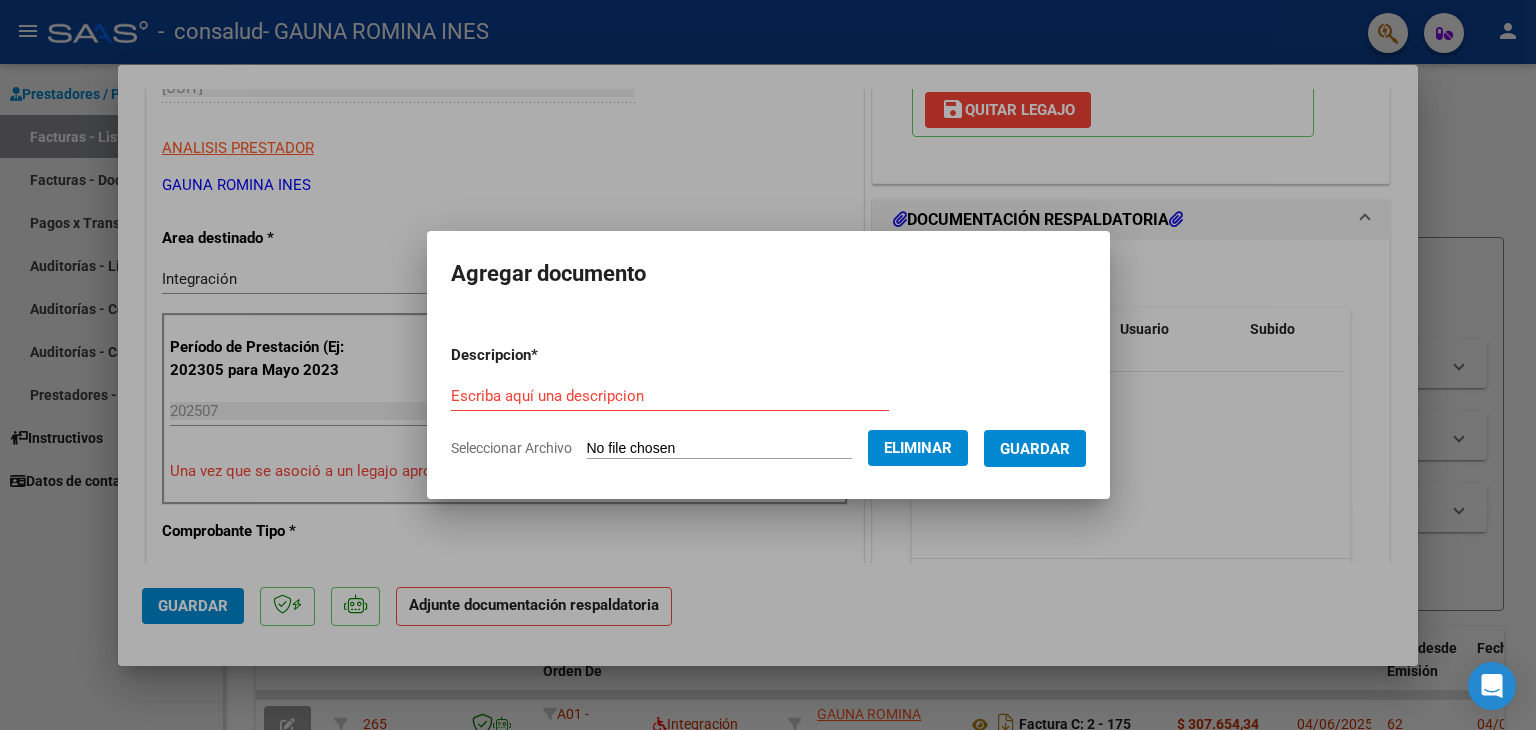 click on "Descripcion  *   Escriba aquí una descripcion  Seleccionar Archivo Eliminar Guardar" at bounding box center [768, 402] 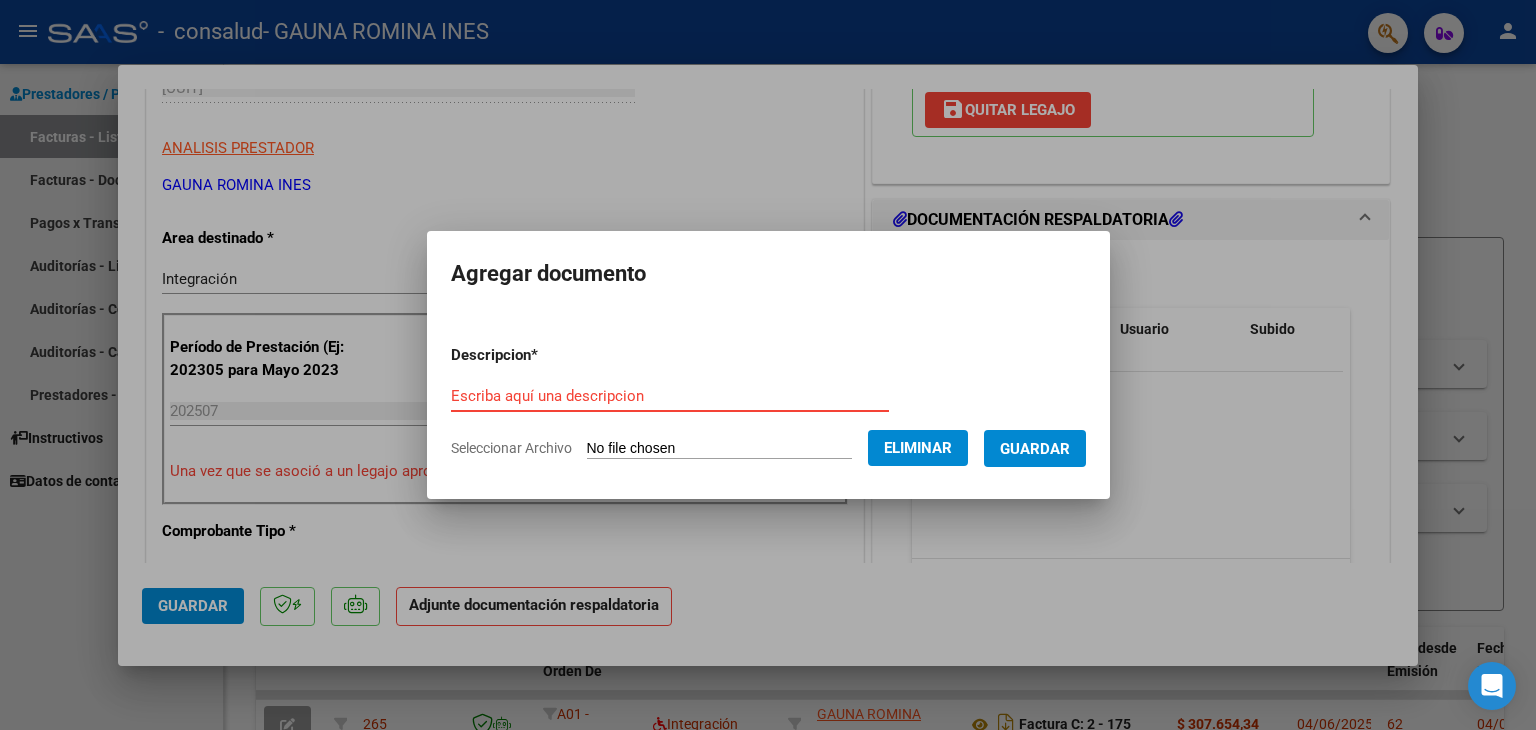 click on "Escriba aquí una descripcion" at bounding box center (670, 396) 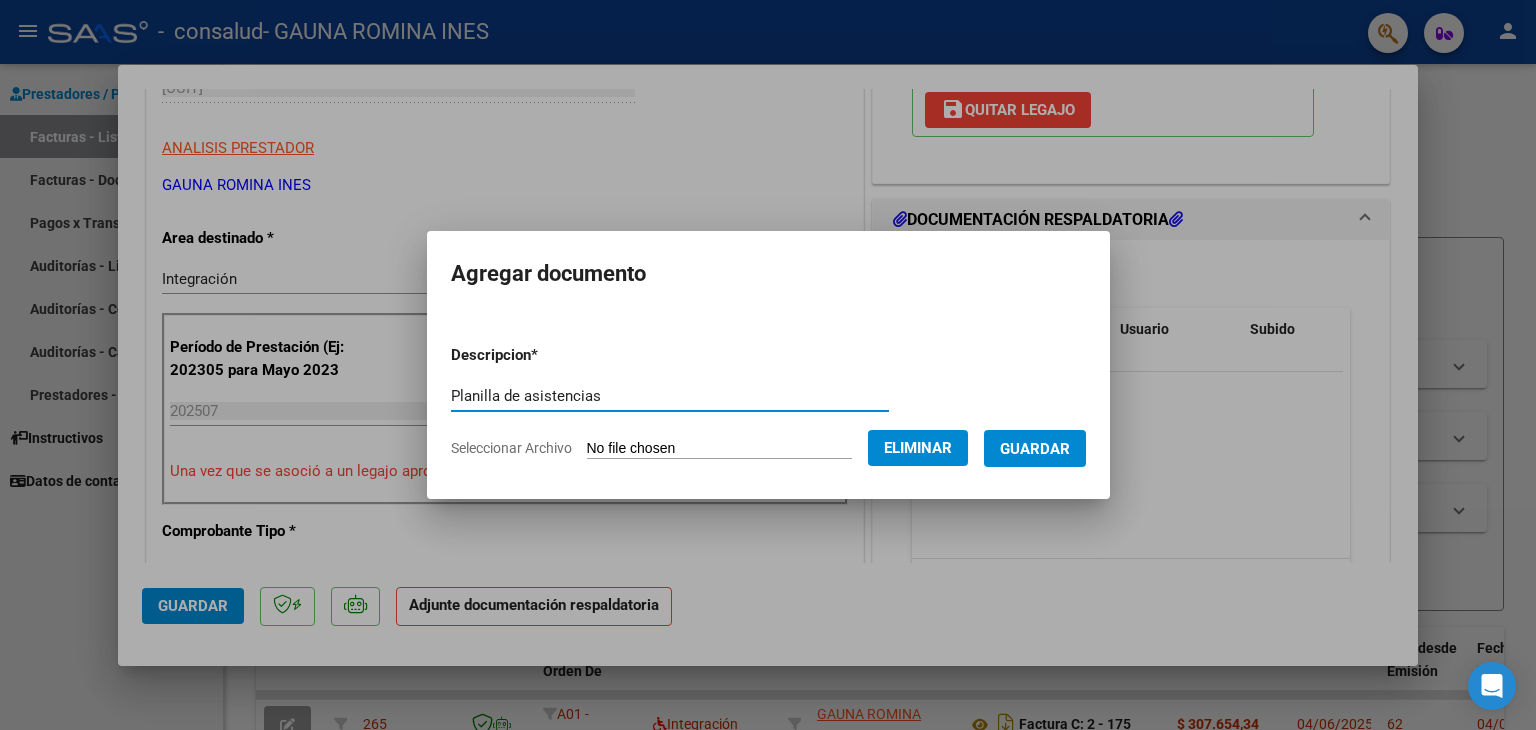 type on "Planilla de asistencias" 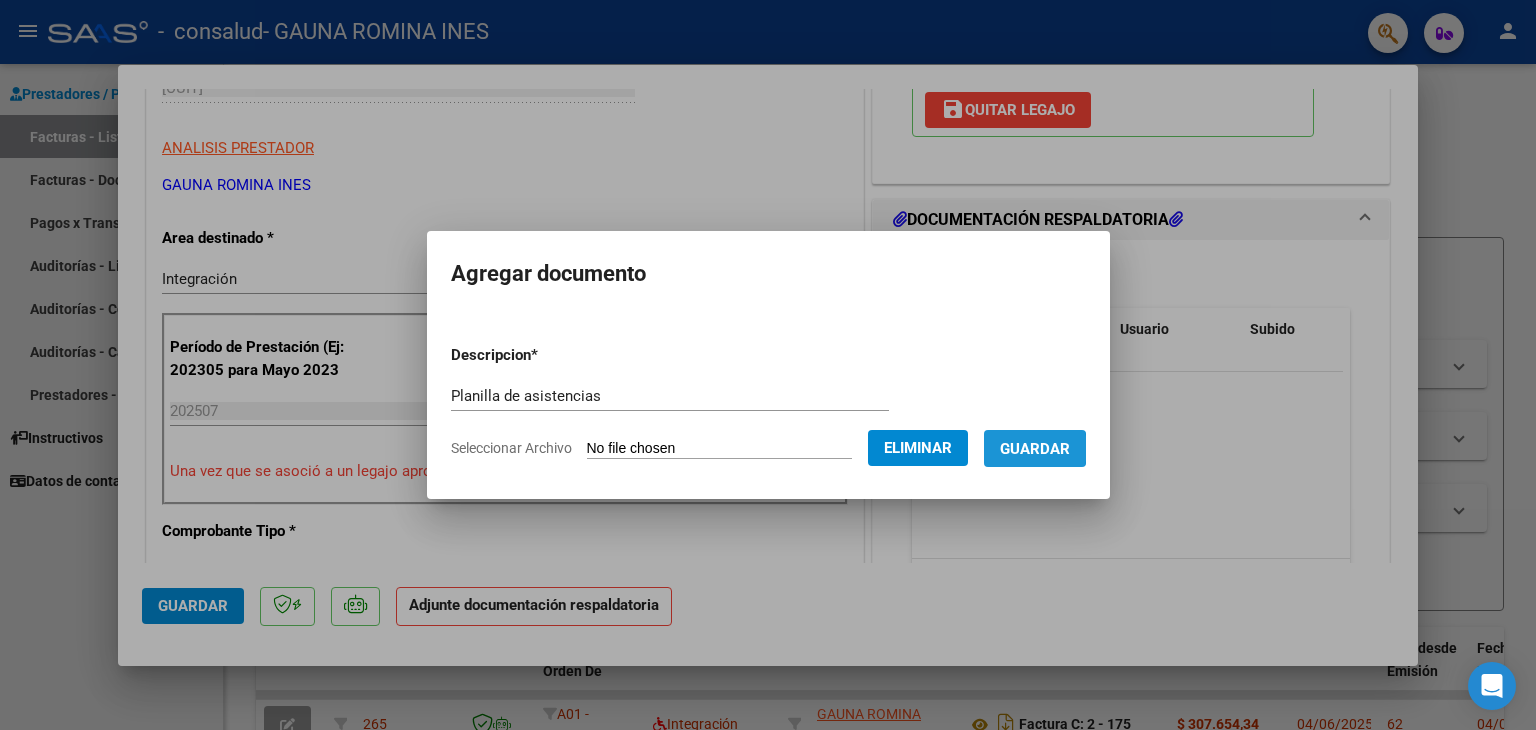 click on "Guardar" at bounding box center [1035, 449] 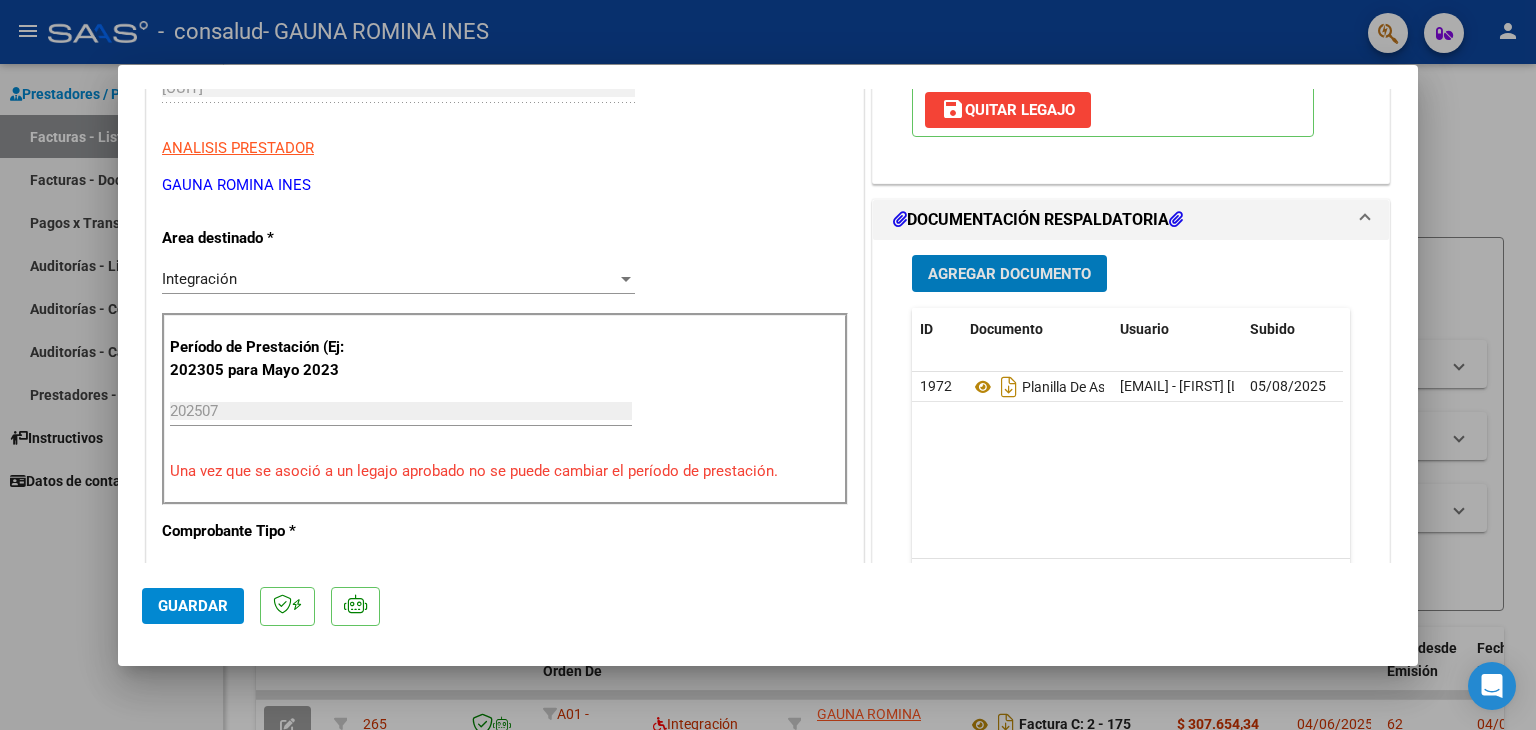 click on "Agregar Documento" at bounding box center (1009, 274) 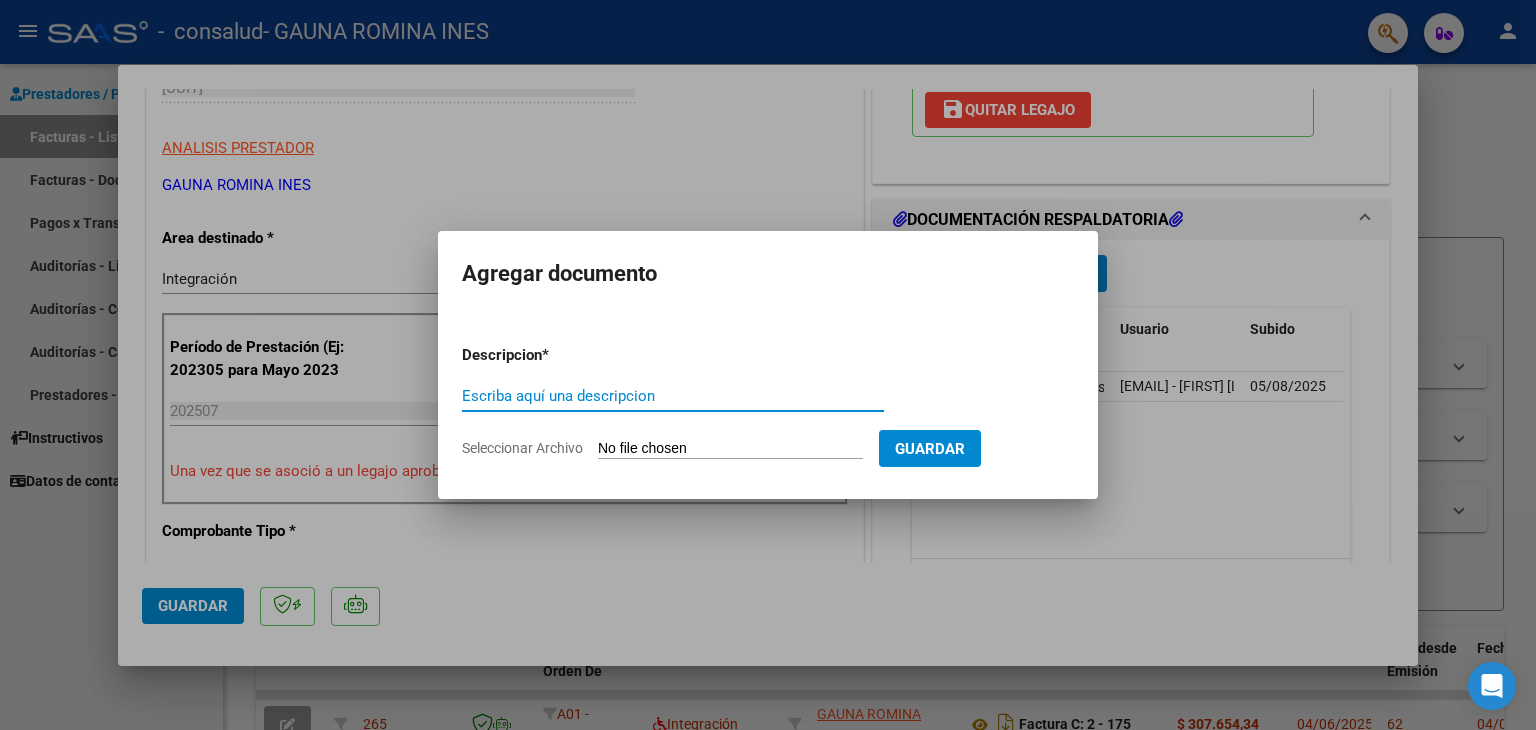 click on "Seleccionar Archivo" at bounding box center (730, 449) 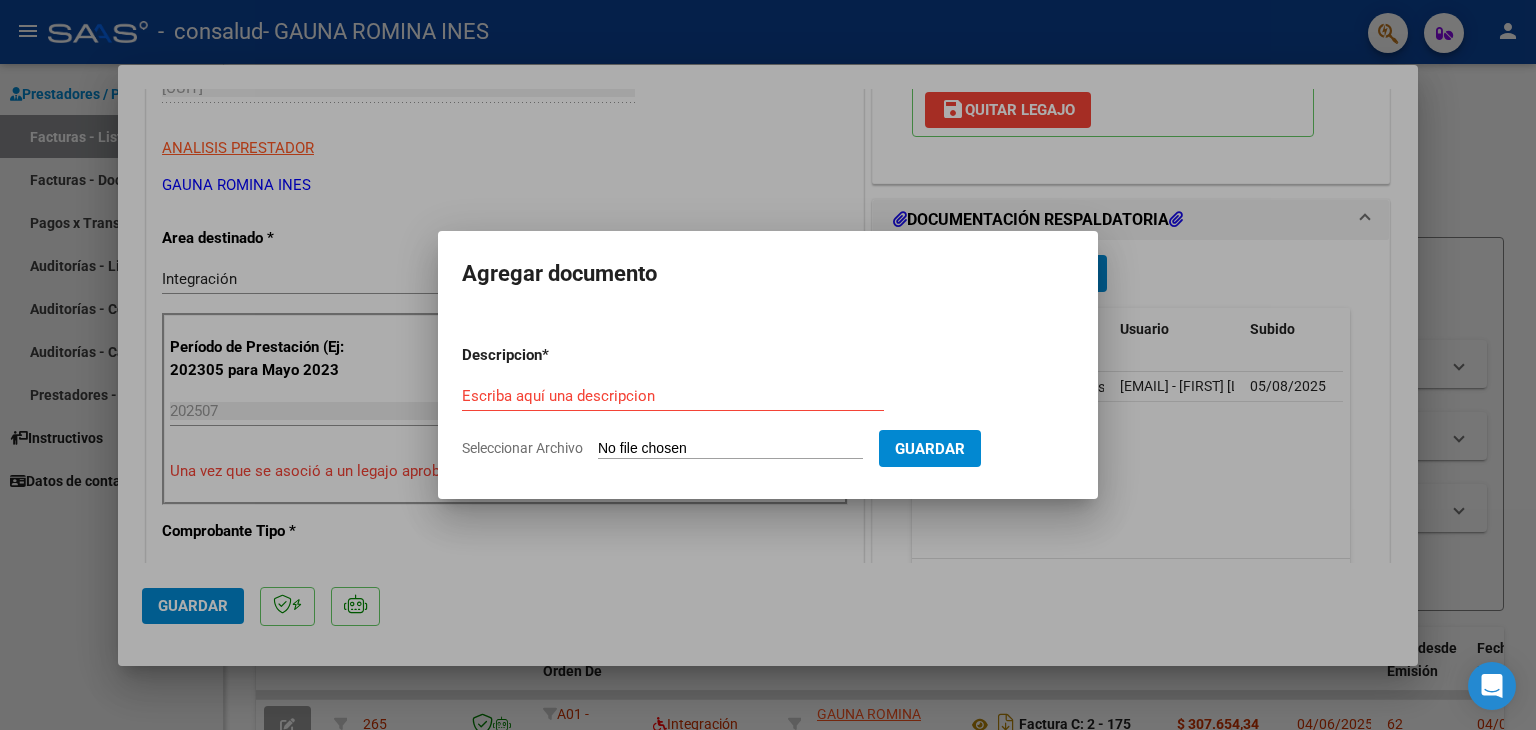 type on "C:\fakepath\Informe semestral López Luz.docx" 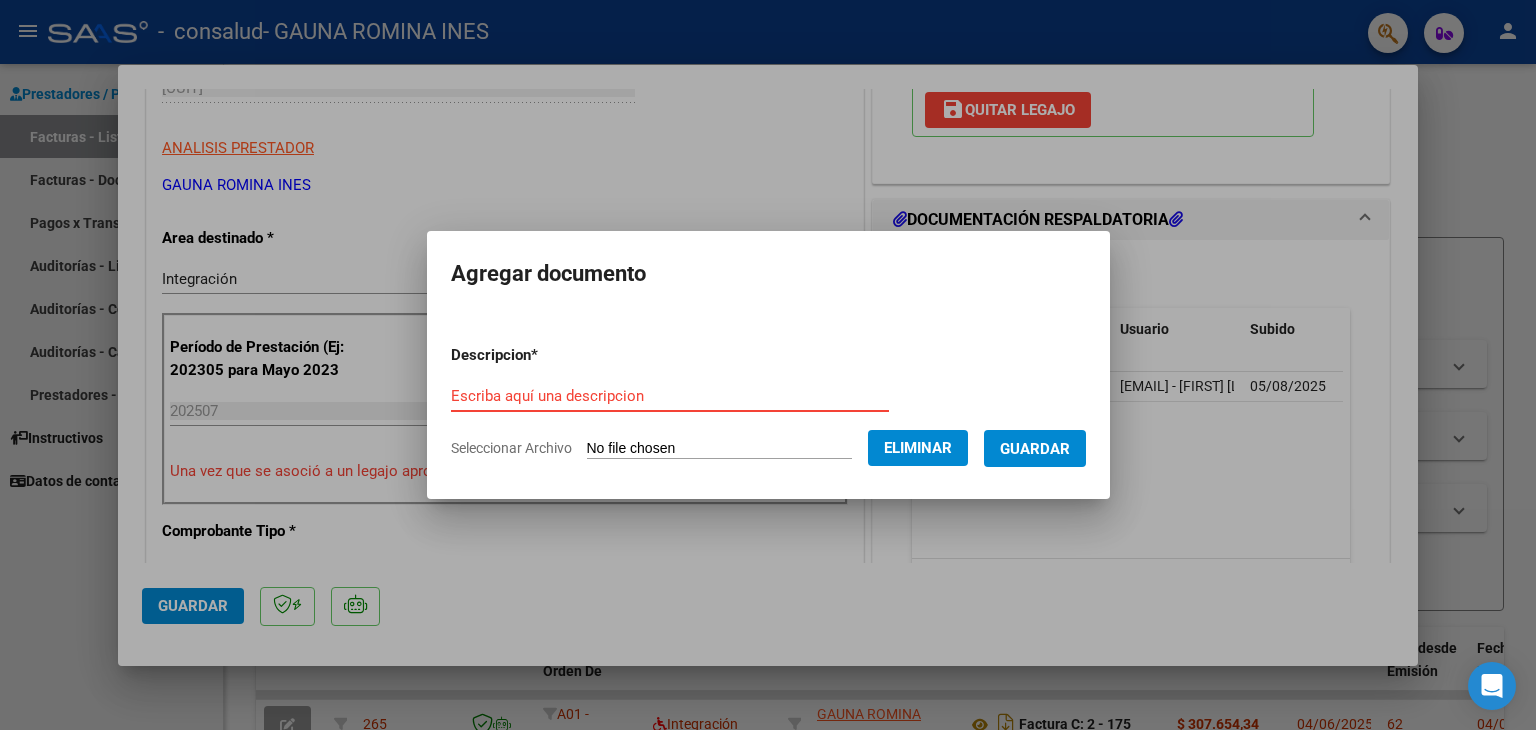 click on "Escriba aquí una descripcion" at bounding box center (670, 396) 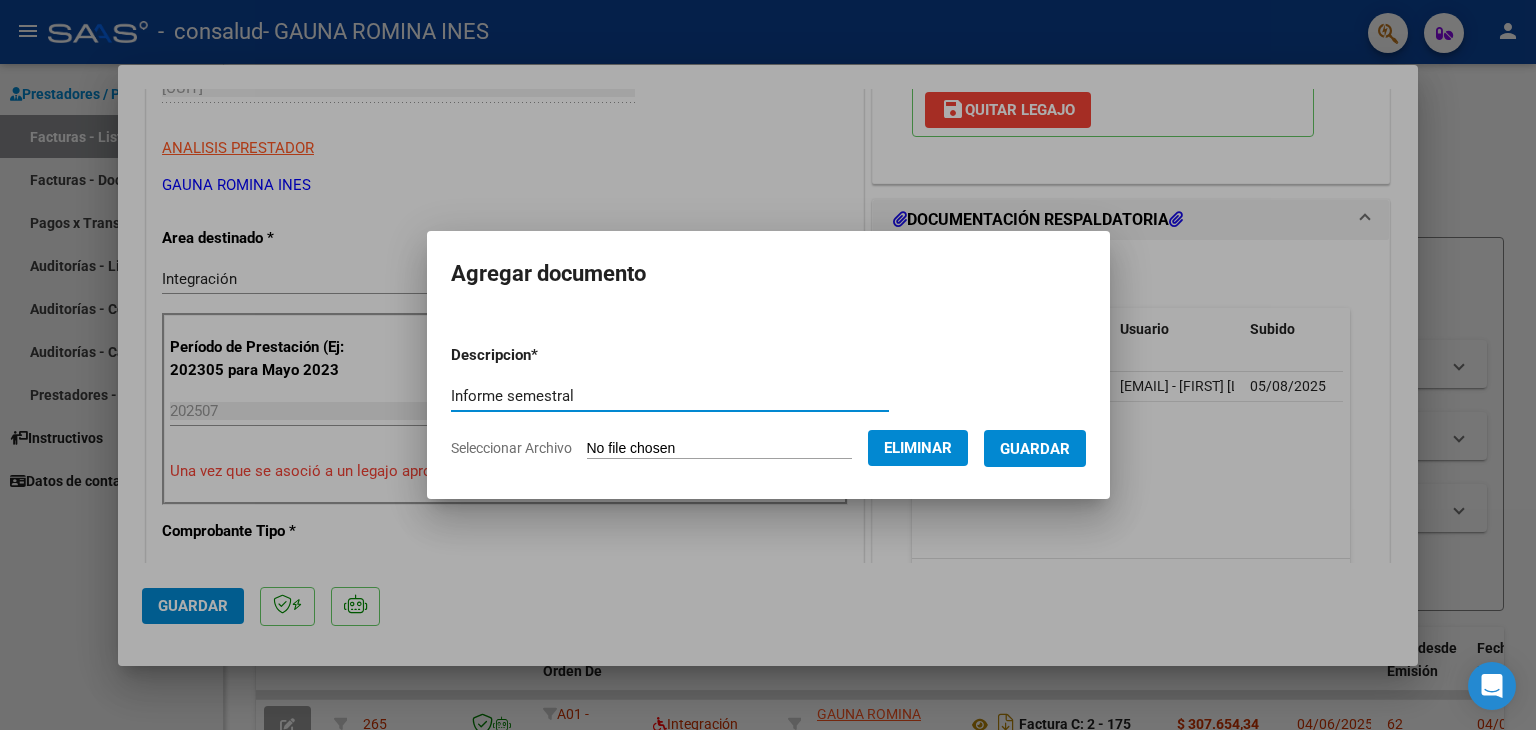 type on "Informe semestral" 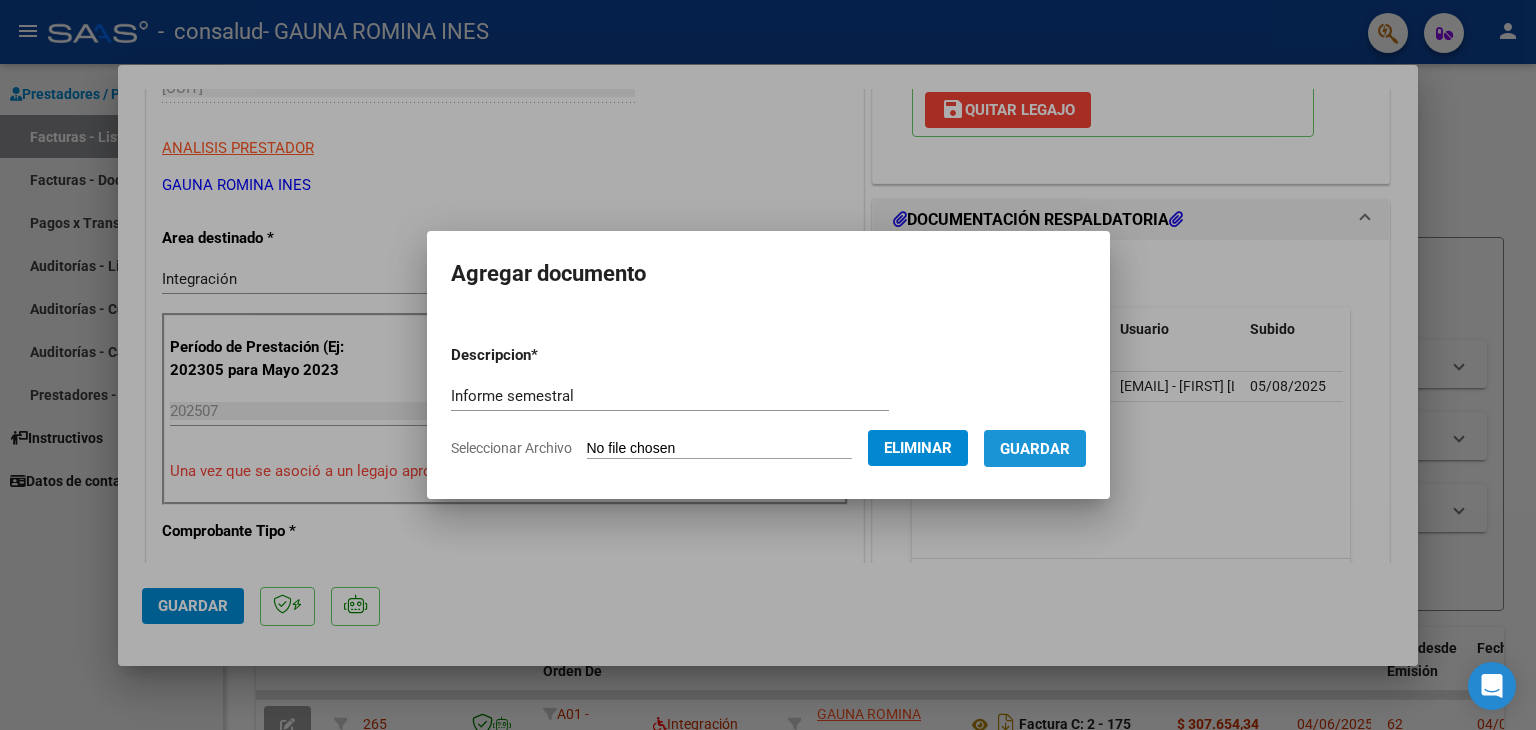 click on "Guardar" at bounding box center [1035, 448] 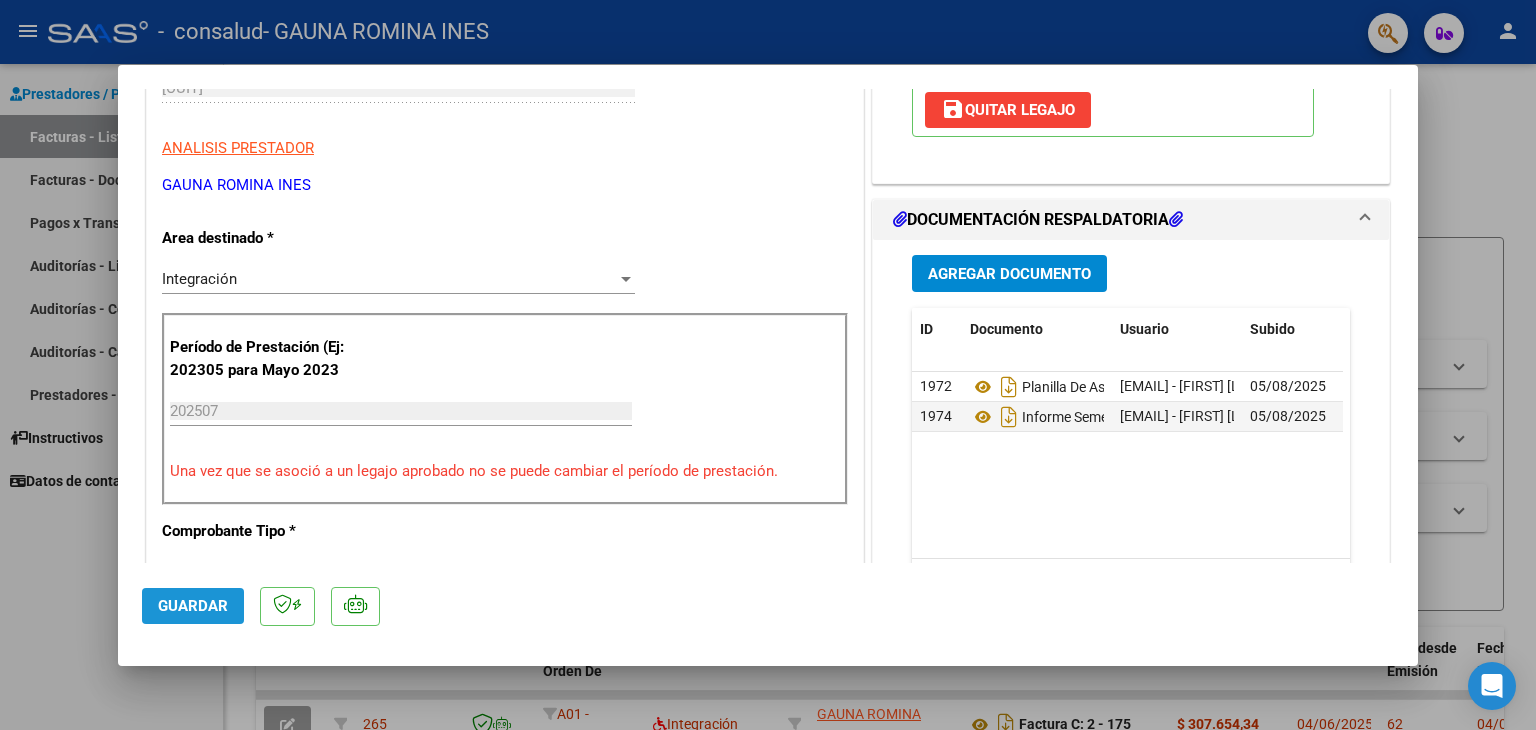 click on "Guardar" 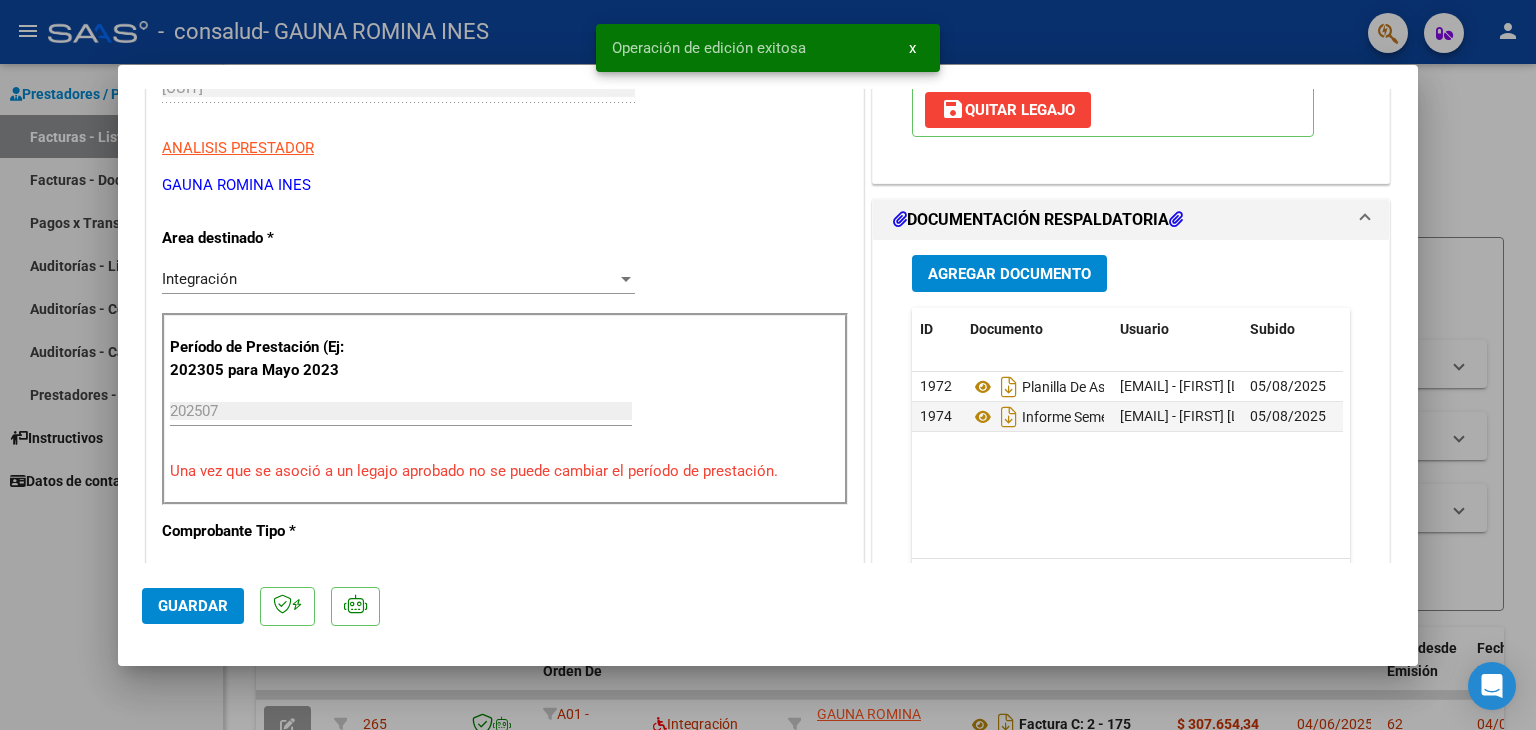 click at bounding box center (768, 365) 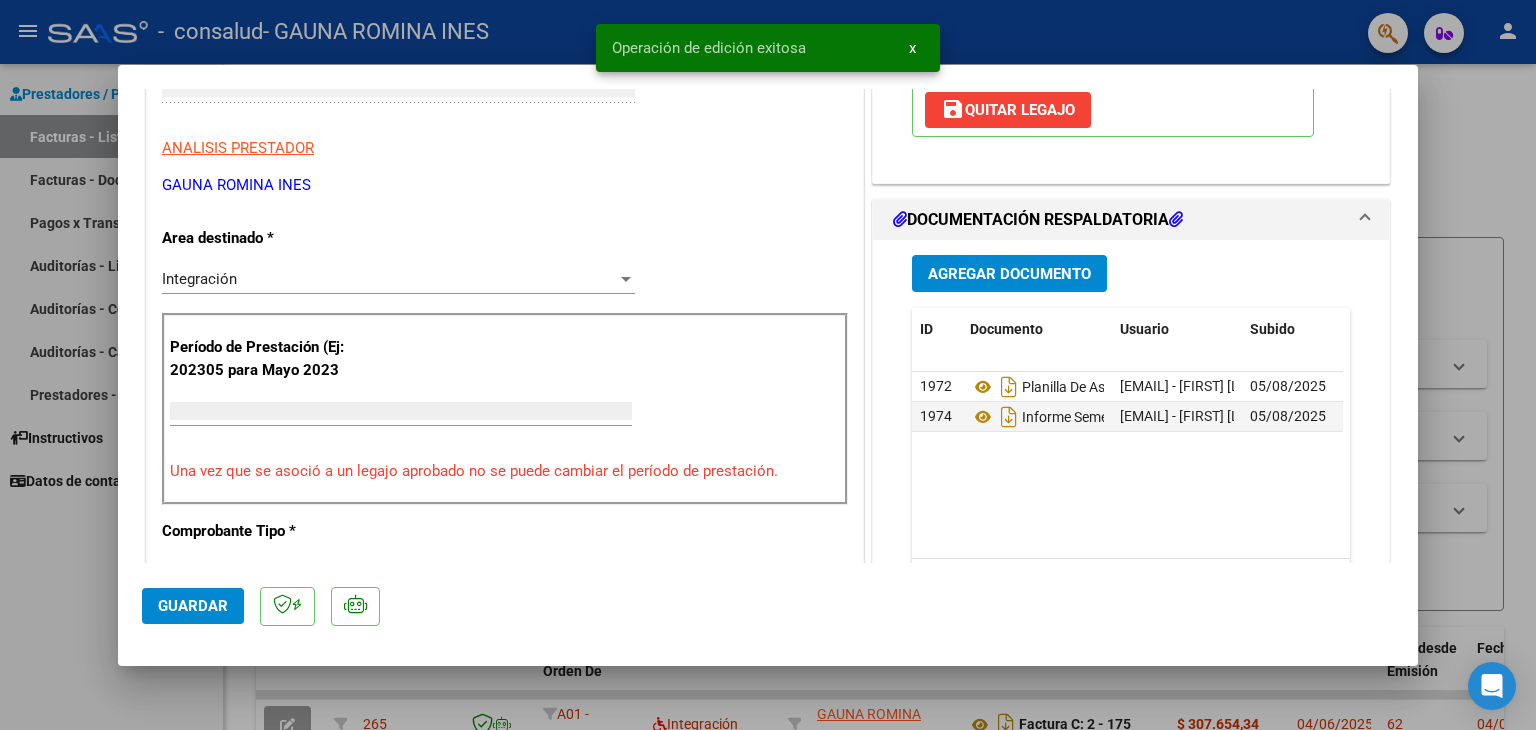 scroll, scrollTop: 311, scrollLeft: 0, axis: vertical 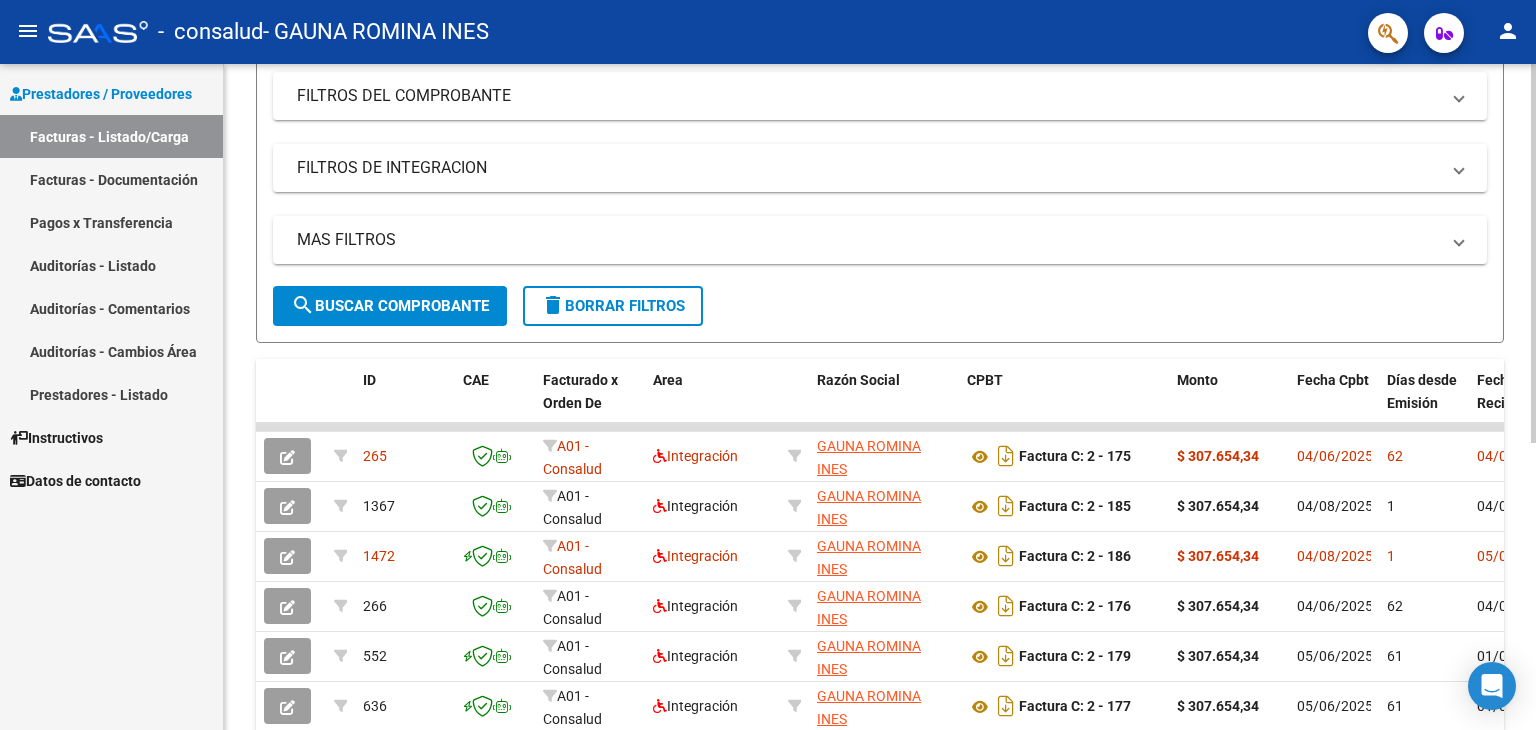 click on "Video tutorial   PRESTADORES -> Listado de CPBTs Emitidos por Prestadores / Proveedores (alt+q)   Cargar Comprobante
cloud_download  CSV  cloud_download  EXCEL  cloud_download  Estandar   Descarga Masiva
Filtros Id Area Area Todos Confirmado   Mostrar totalizadores   FILTROS DEL COMPROBANTE  Comprobante Tipo Comprobante Tipo Start date – End date Fec. Comprobante Desde / Hasta Días Emisión Desde(cant. días) Días Emisión Hasta(cant. días) CUIT / Razón Social Pto. Venta Nro. Comprobante Código SSS CAE Válido CAE Válido Todos Cargado Módulo Hosp. Todos Tiene facturacion Apócrifa Hospital Refes  FILTROS DE INTEGRACION  Período De Prestación Campos del Archivo de Rendición Devuelto x SSS (dr_envio) Todos Rendido x SSS (dr_envio) Tipo de Registro Tipo de Registro Período Presentación Período Presentación Campos del Legajo Asociado (preaprobación) Afiliado Legajo (cuil/nombre) Todos Solo facturas preaprobadas  MAS FILTROS  Todos Con Doc. Respaldatoria Todos Con Trazabilidad Todos – – 1" 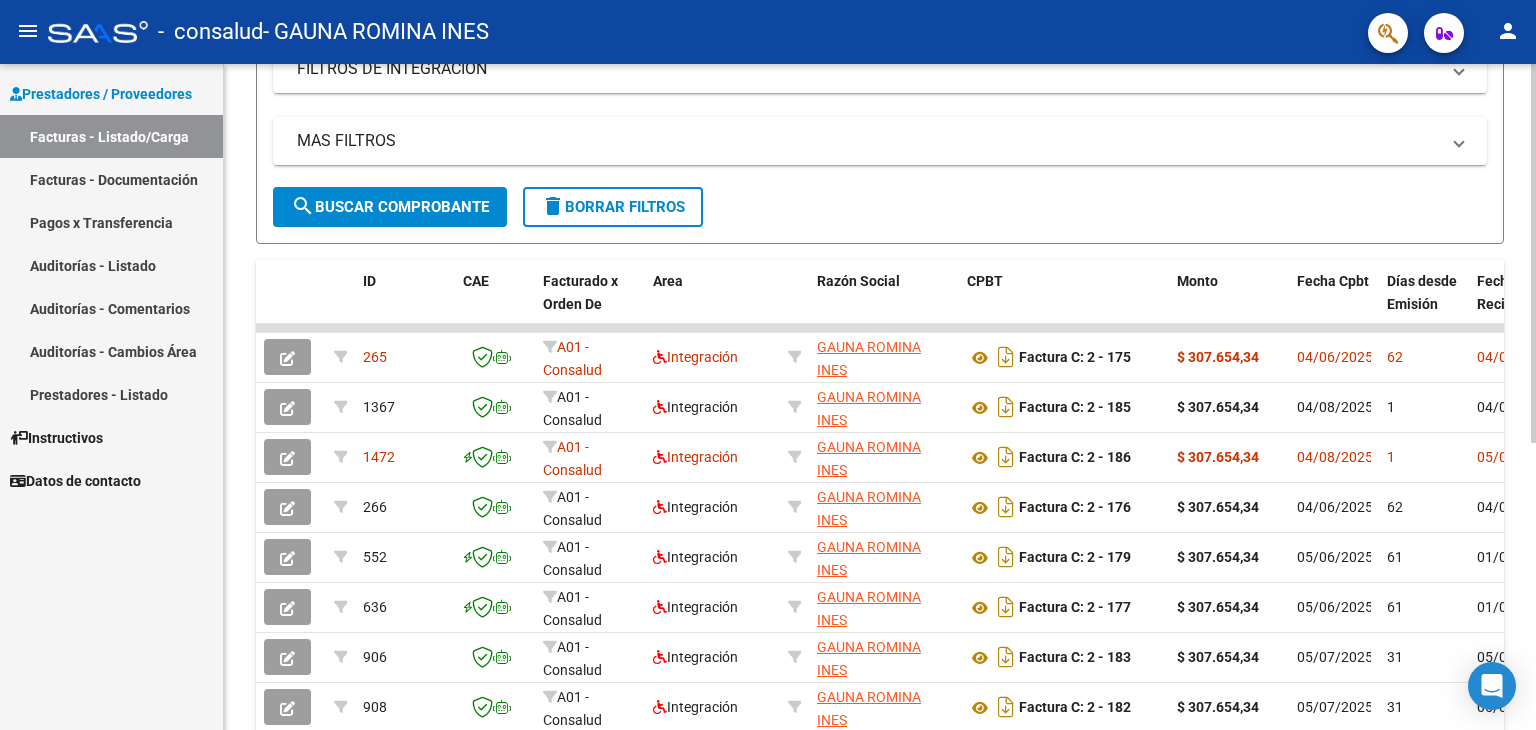 click 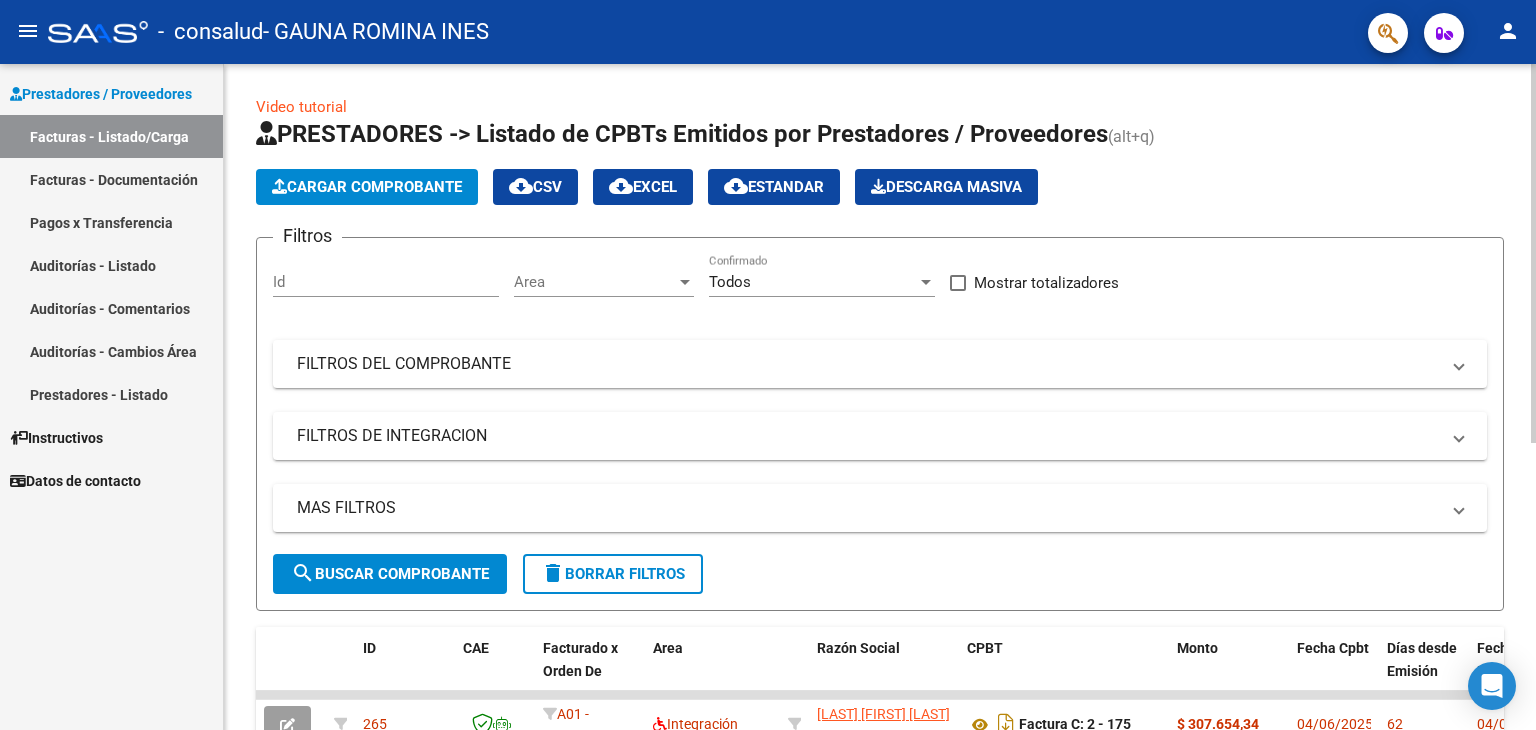 scroll, scrollTop: 0, scrollLeft: 0, axis: both 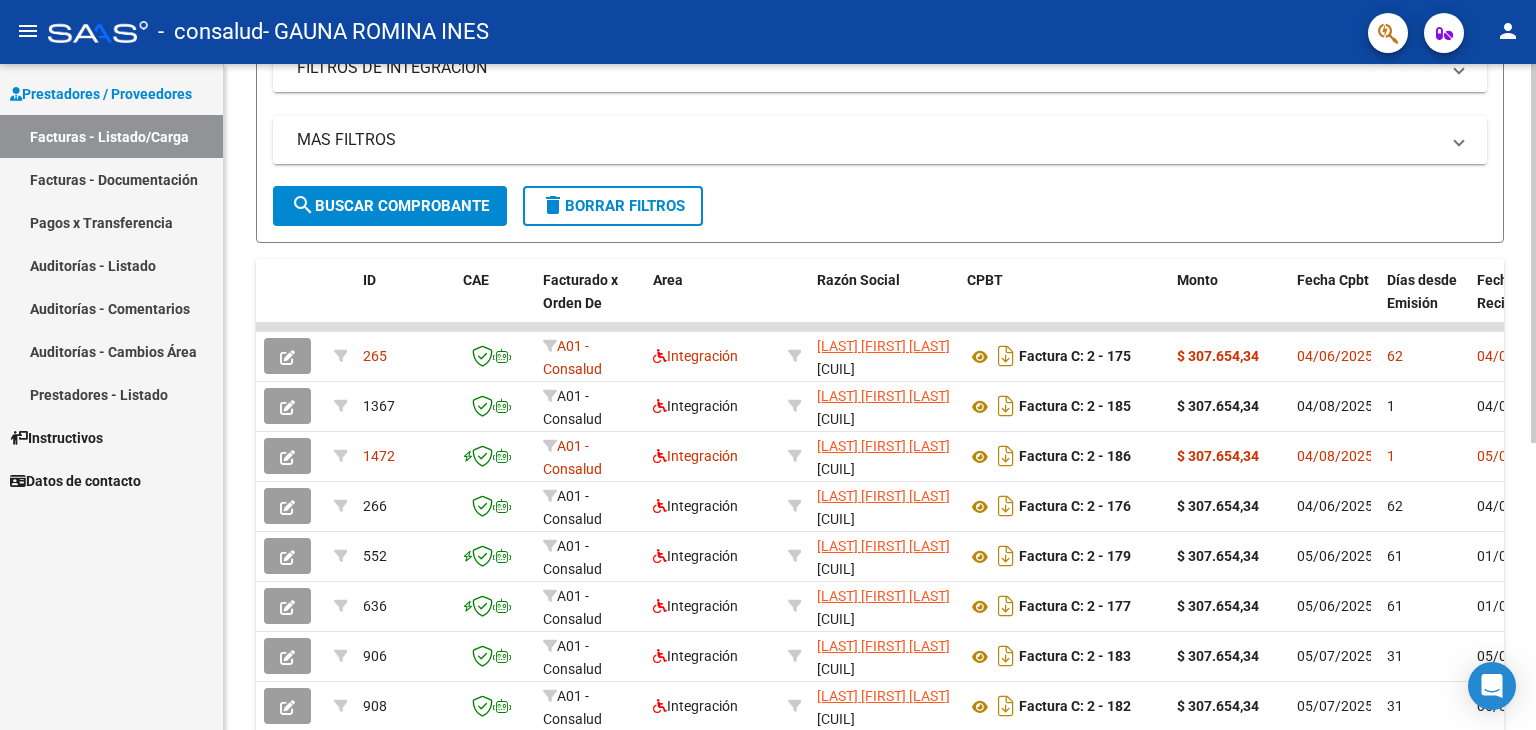 click on "Video tutorial   PRESTADORES -> Listado de CPBTs Emitidos por Prestadores / Proveedores (alt+q)   Cargar Comprobante
cloud_download  CSV  cloud_download  EXCEL  cloud_download  Estandar   Descarga Masiva
Filtros Id Area Area Todos Confirmado   Mostrar totalizadores   FILTROS DEL COMPROBANTE  Comprobante Tipo Comprobante Tipo Start date – End date Fec. Comprobante Desde / Hasta Días Emisión Desde(cant. días) Días Emisión Hasta(cant. días) CUIT / Razón Social Pto. Venta Nro. Comprobante Código SSS CAE Válido CAE Válido Todos Cargado Módulo Hosp. Todos Tiene facturacion Apócrifa Hospital Refes  FILTROS DE INTEGRACION  Período De Prestación Campos del Archivo de Rendición Devuelto x SSS (dr_envio) Todos Rendido x SSS (dr_envio) Tipo de Registro Tipo de Registro Período Presentación Período Presentación Campos del Legajo Asociado (preaprobación) Afiliado Legajo (cuil/nombre) Todos Solo facturas preaprobadas  MAS FILTROS  Todos Con Doc. Respaldatoria Todos Con Trazabilidad Todos – – 1" 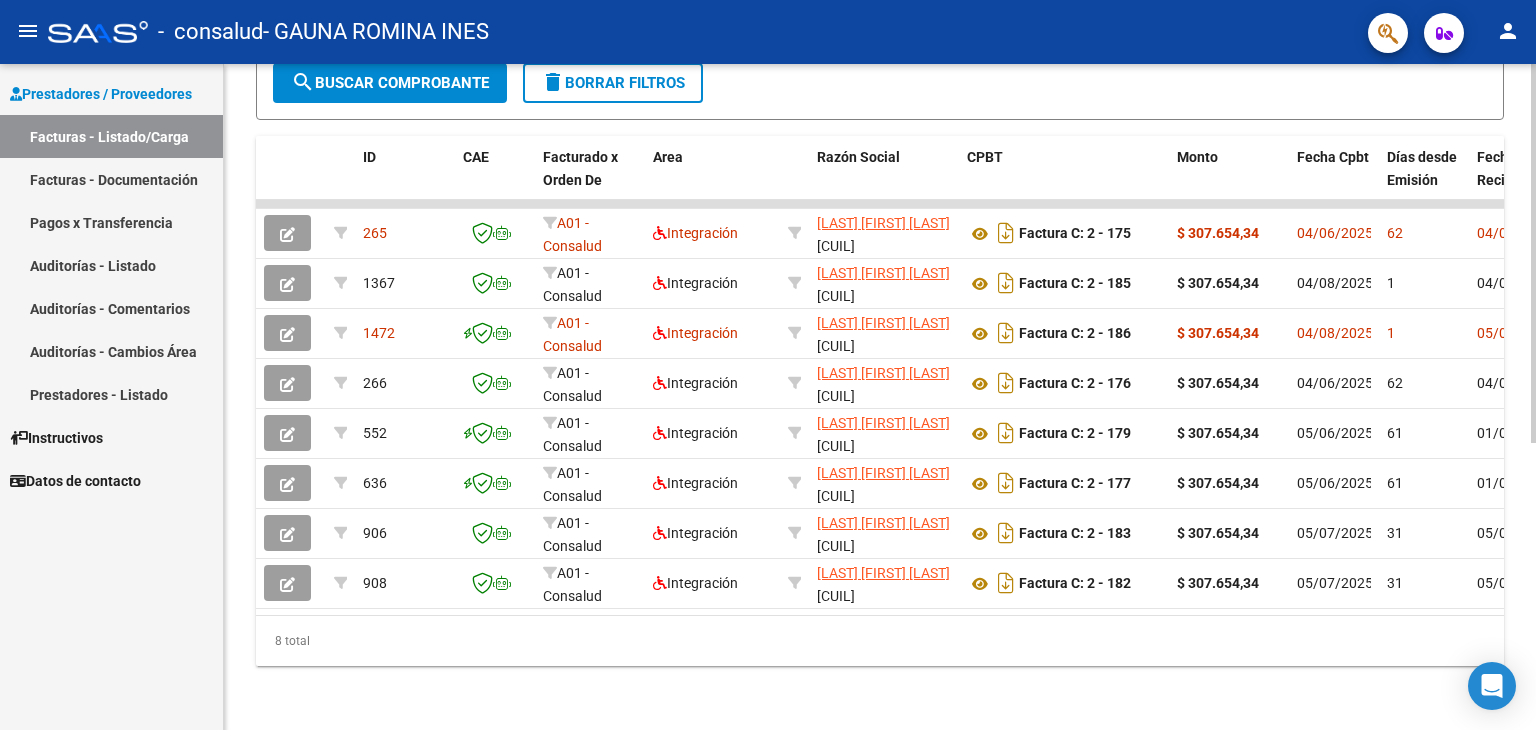 click on "Video tutorial   PRESTADORES -> Listado de CPBTs Emitidos por Prestadores / Proveedores (alt+q)   Cargar Comprobante
cloud_download  CSV  cloud_download  EXCEL  cloud_download  Estandar   Descarga Masiva
Filtros Id Area Area Todos Confirmado   Mostrar totalizadores   FILTROS DEL COMPROBANTE  Comprobante Tipo Comprobante Tipo Start date – End date Fec. Comprobante Desde / Hasta Días Emisión Desde(cant. días) Días Emisión Hasta(cant. días) CUIT / Razón Social Pto. Venta Nro. Comprobante Código SSS CAE Válido CAE Válido Todos Cargado Módulo Hosp. Todos Tiene facturacion Apócrifa Hospital Refes  FILTROS DE INTEGRACION  Período De Prestación Campos del Archivo de Rendición Devuelto x SSS (dr_envio) Todos Rendido x SSS (dr_envio) Tipo de Registro Tipo de Registro Período Presentación Período Presentación Campos del Legajo Asociado (preaprobación) Afiliado Legajo (cuil/nombre) Todos Solo facturas preaprobadas  MAS FILTROS  Todos Con Doc. Respaldatoria Todos Con Trazabilidad Todos – – 1" 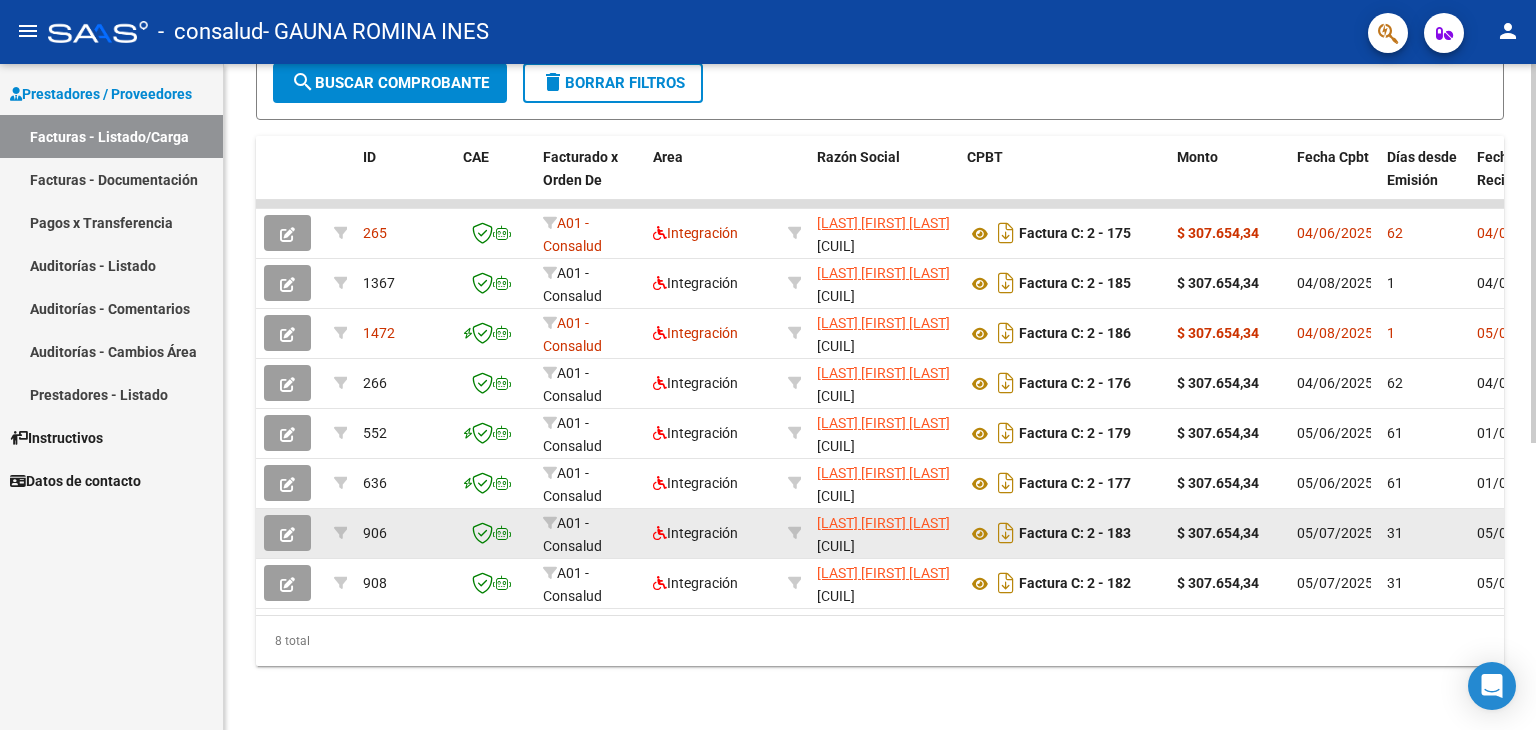 click 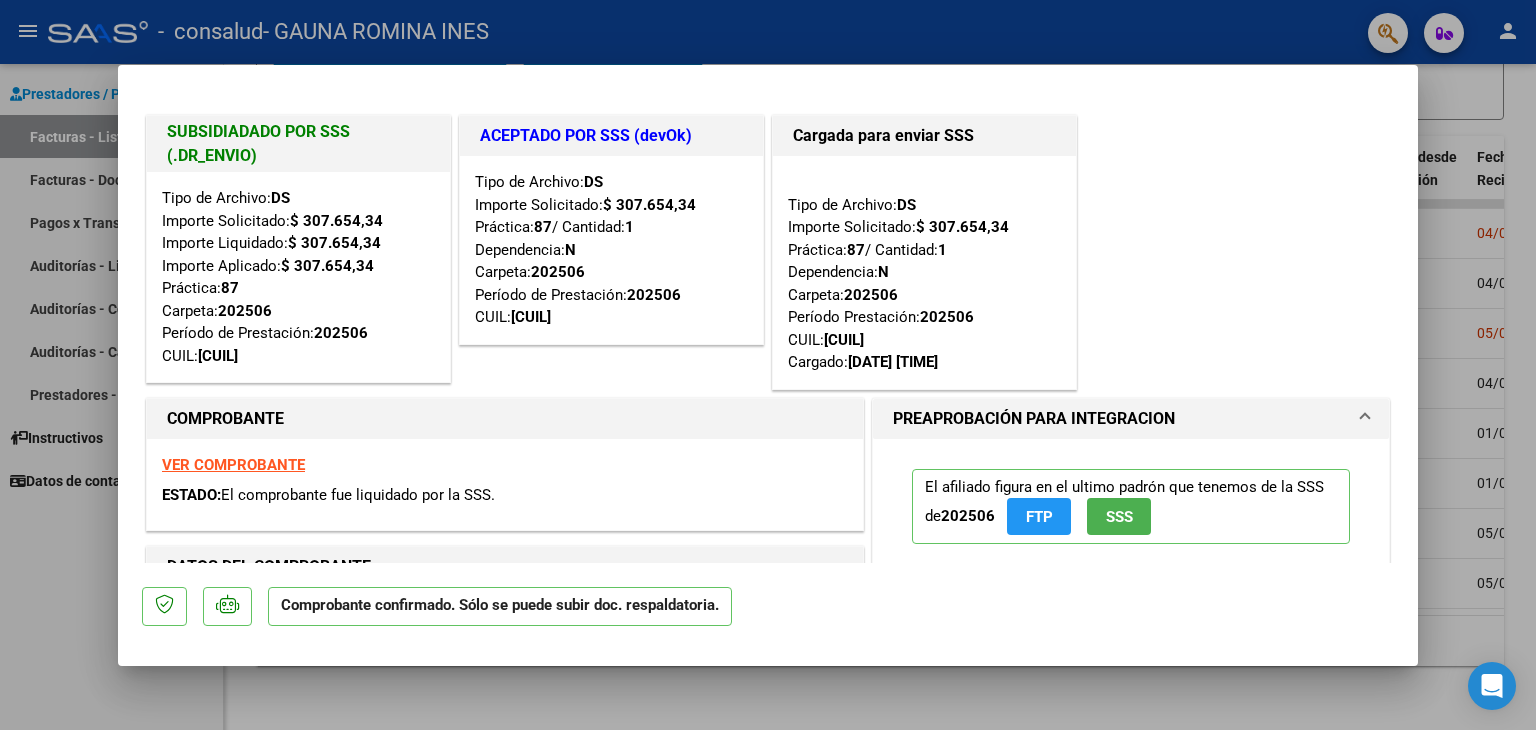 click on "SSS" 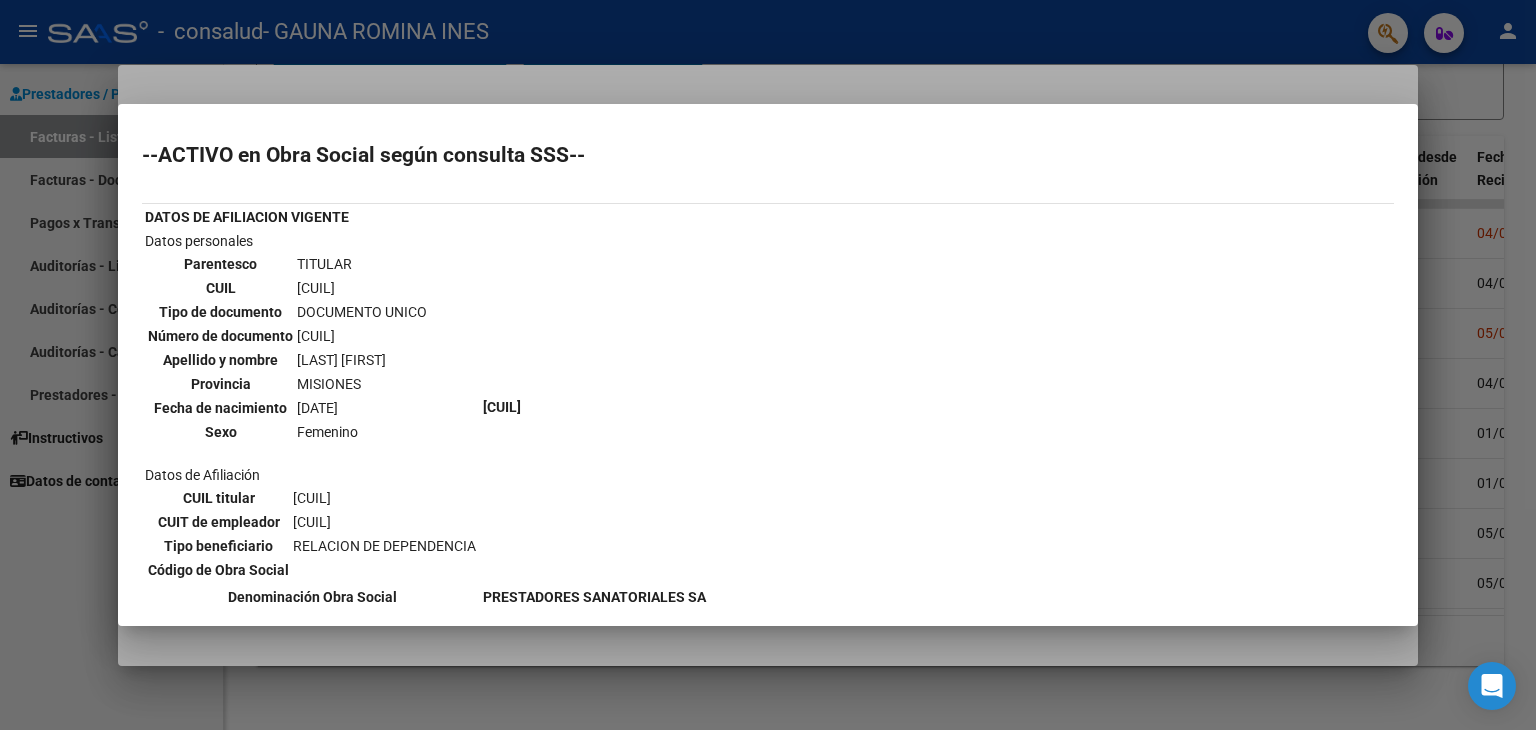 click at bounding box center (768, 365) 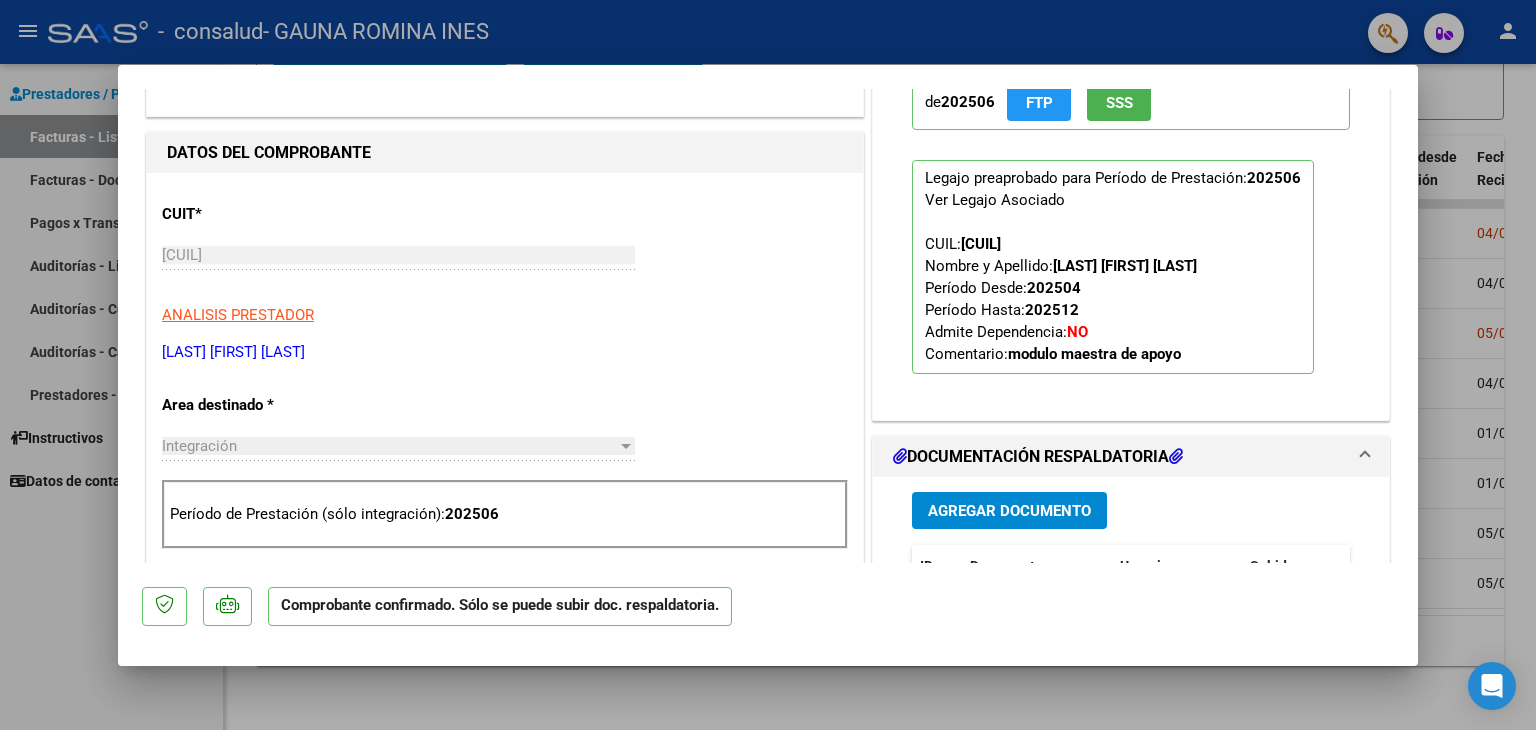 click at bounding box center (768, 365) 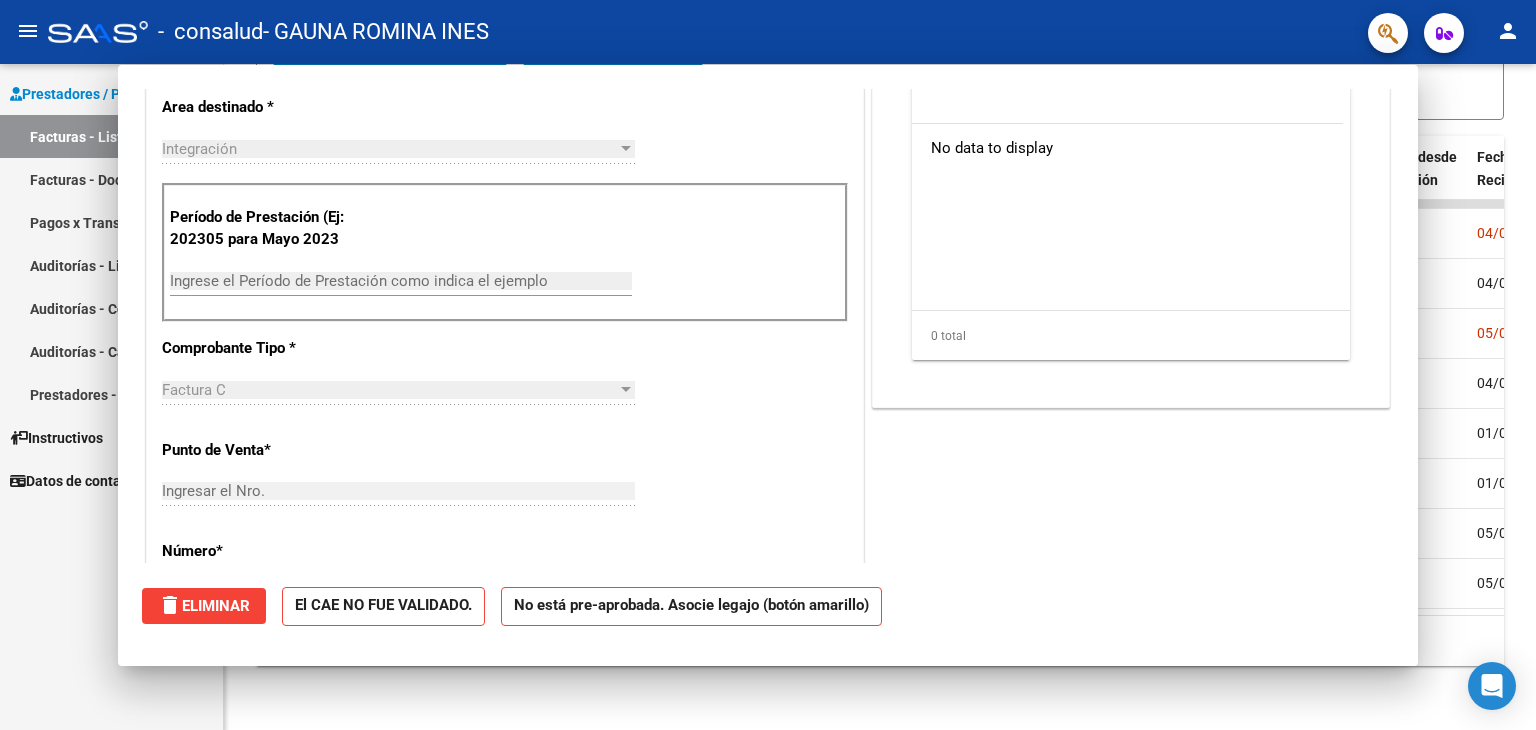 scroll, scrollTop: 132, scrollLeft: 0, axis: vertical 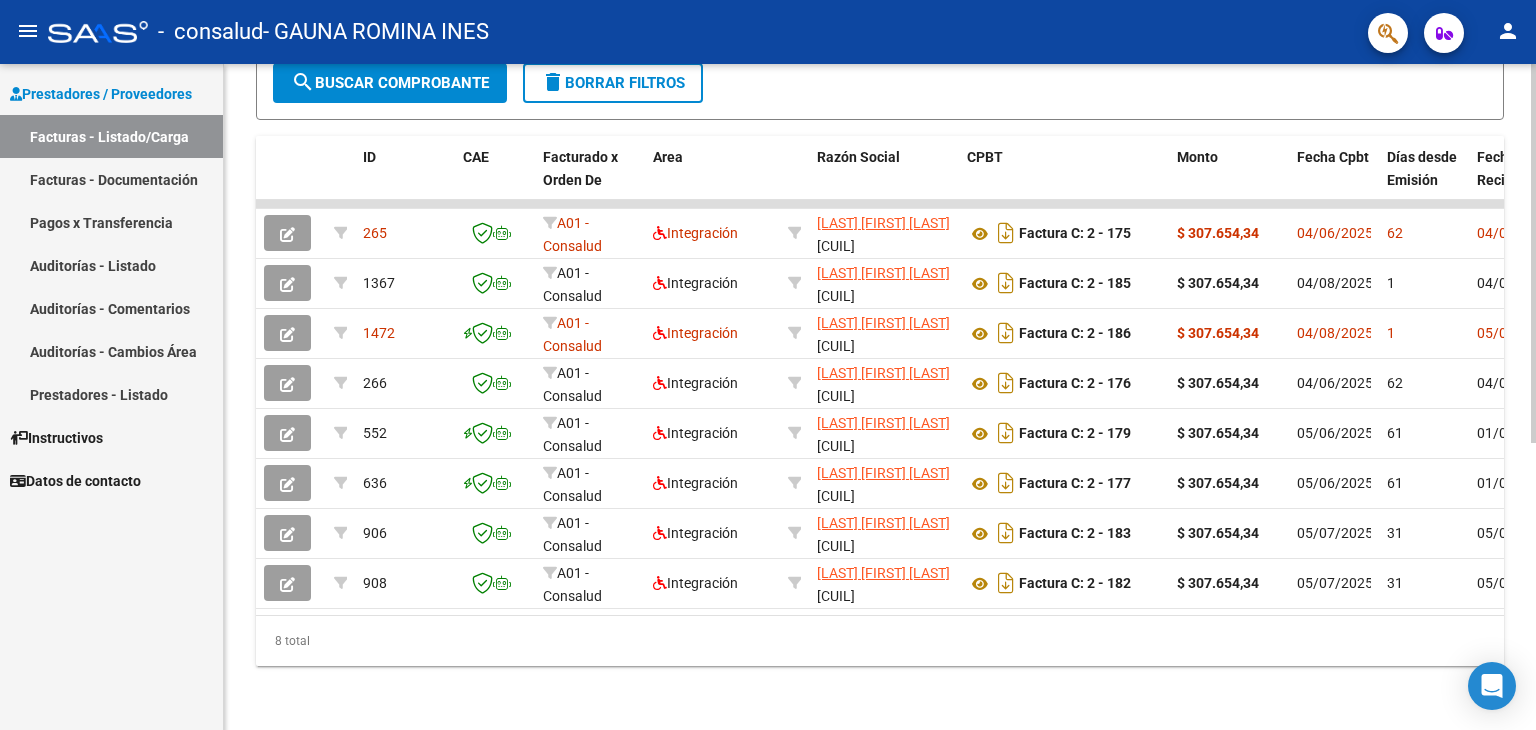 click 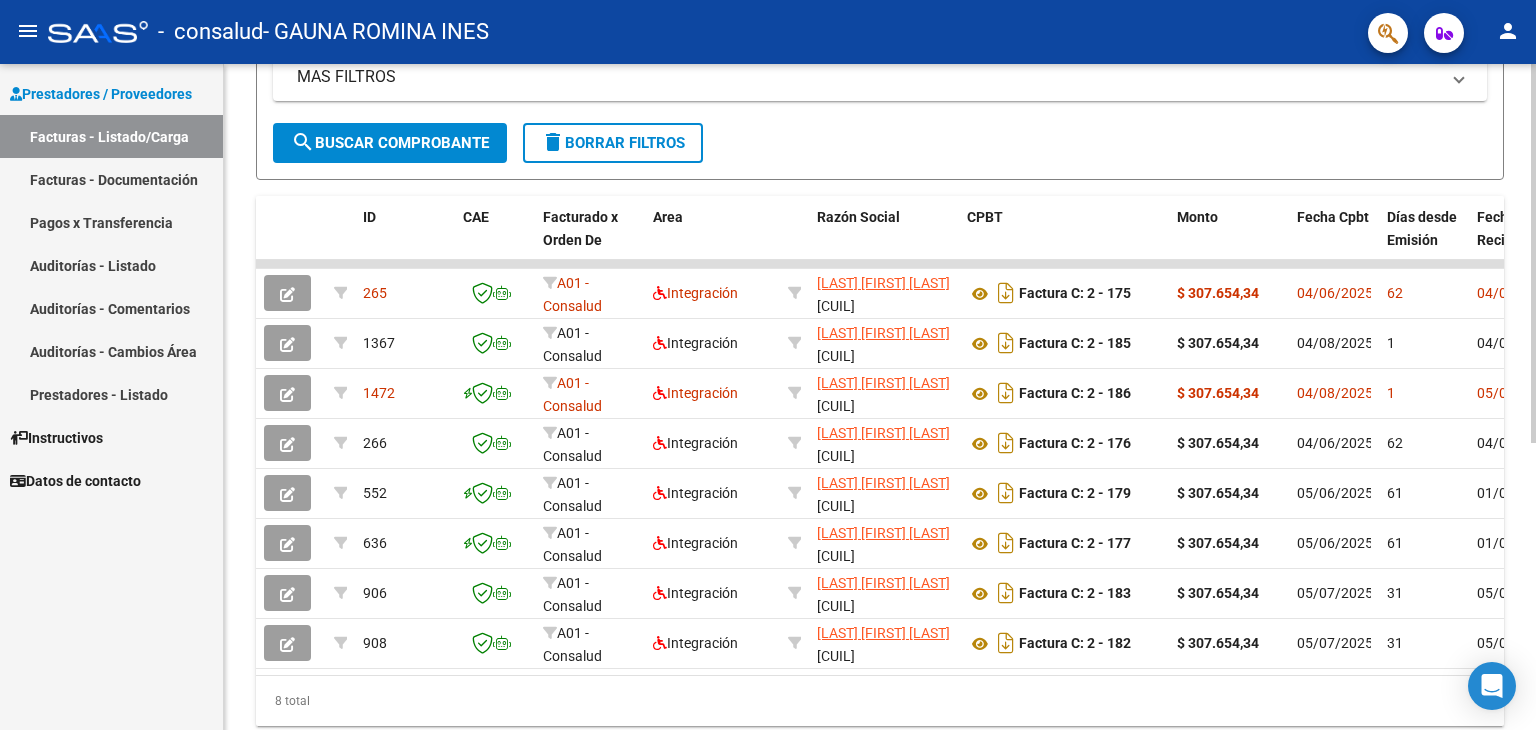 scroll, scrollTop: 504, scrollLeft: 0, axis: vertical 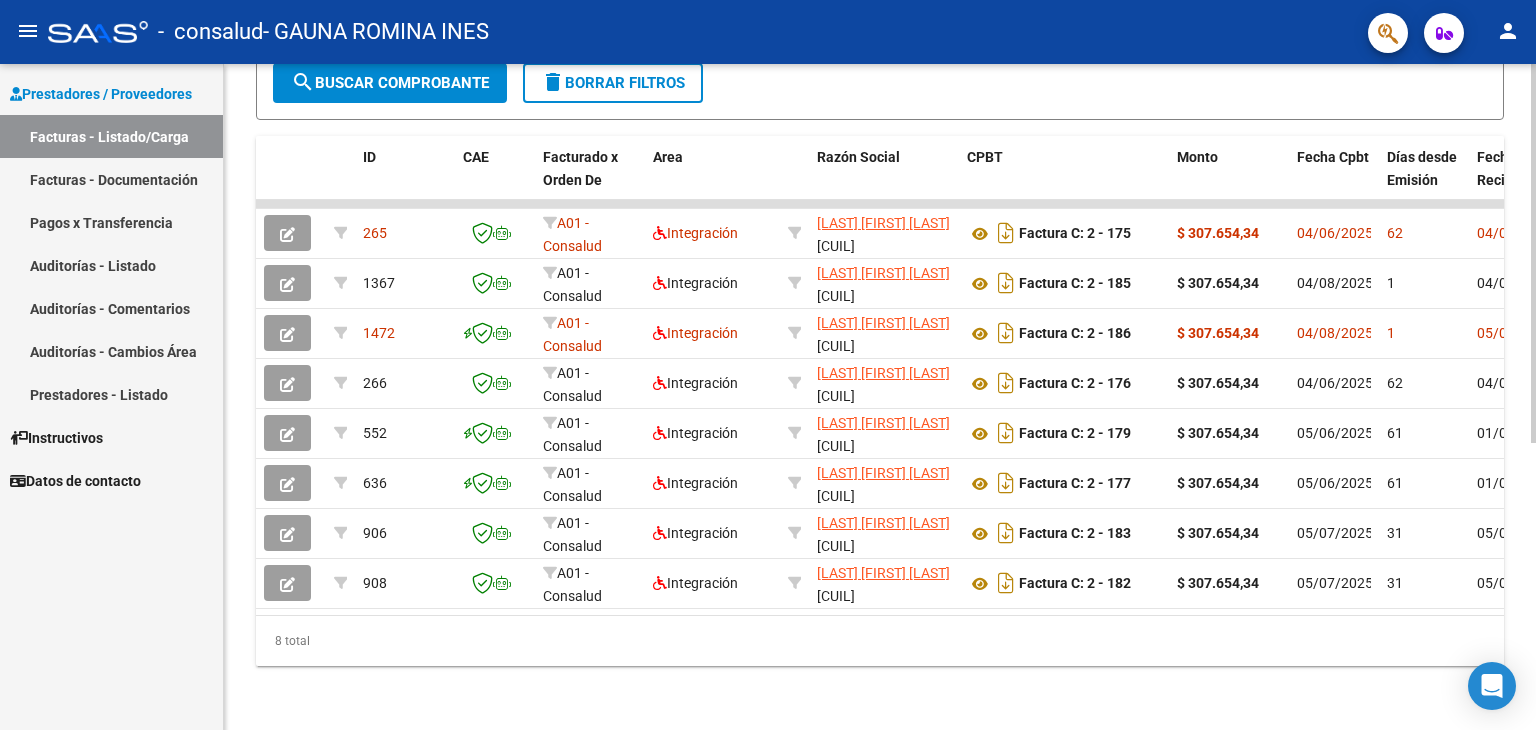 click 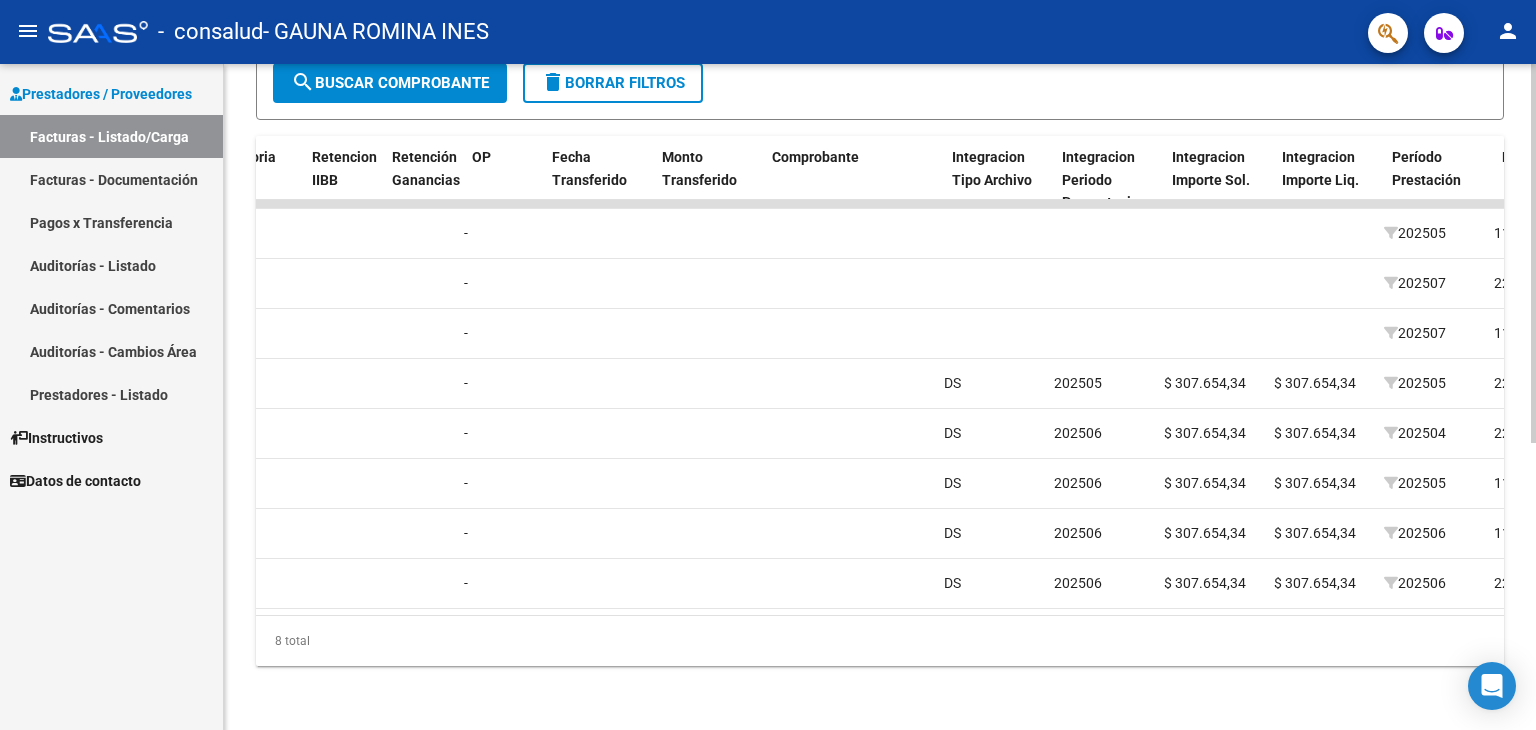 scroll, scrollTop: 0, scrollLeft: 0, axis: both 